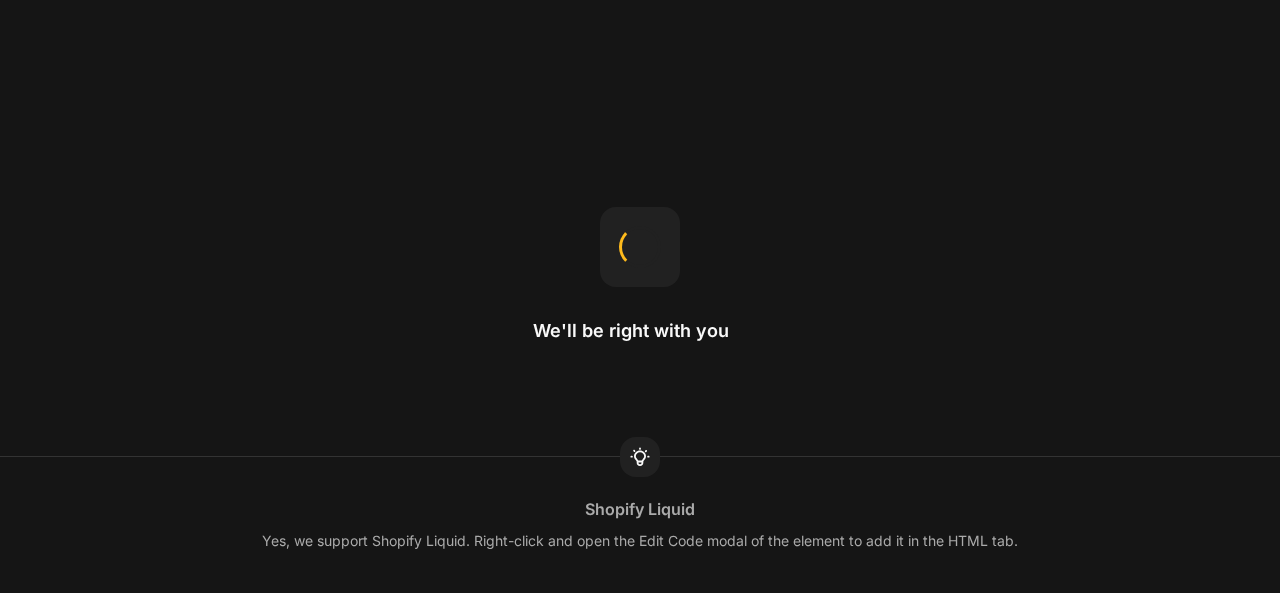 scroll, scrollTop: 0, scrollLeft: 0, axis: both 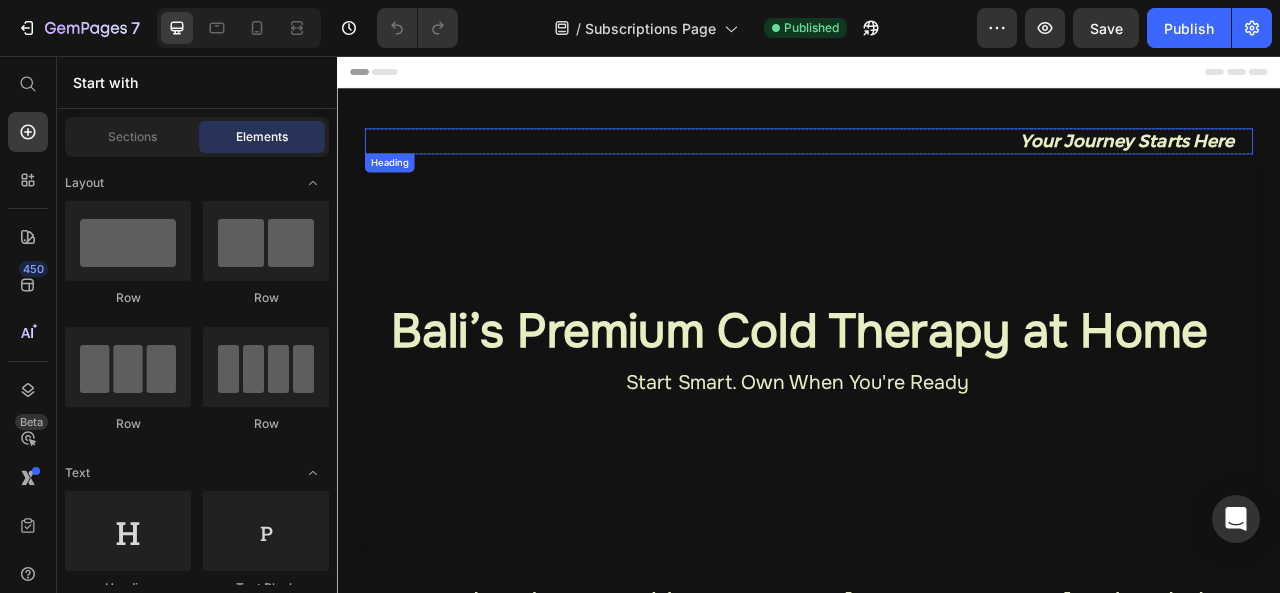 click on "Your Journey Starts Here" at bounding box center [937, 164] 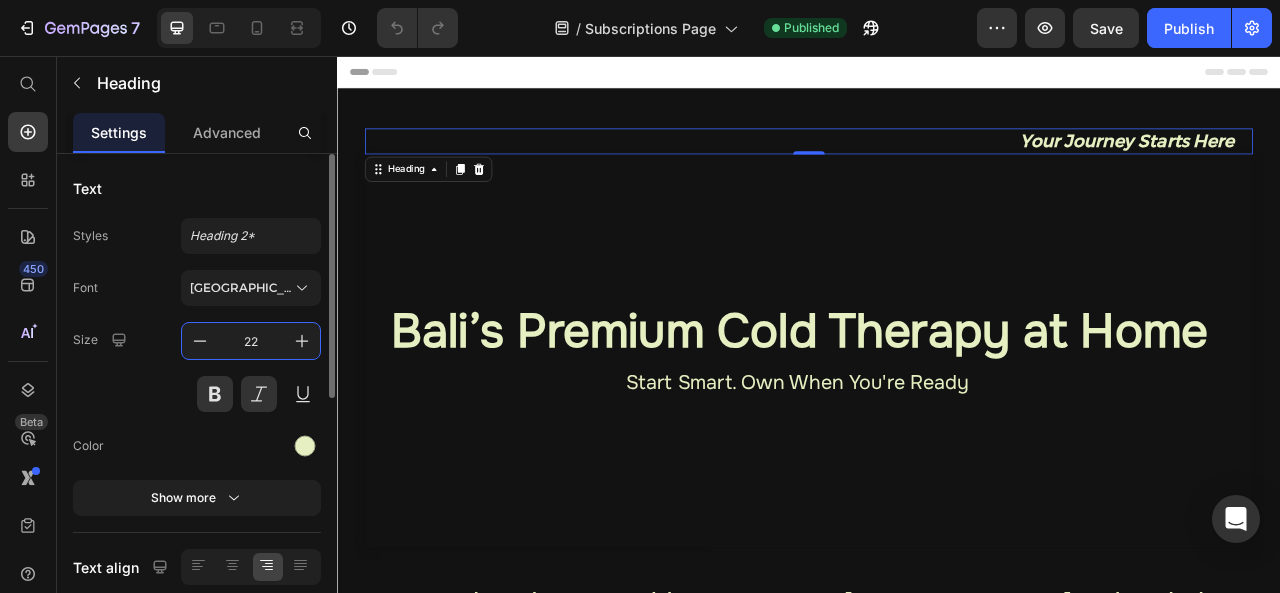 click on "22" at bounding box center [251, 341] 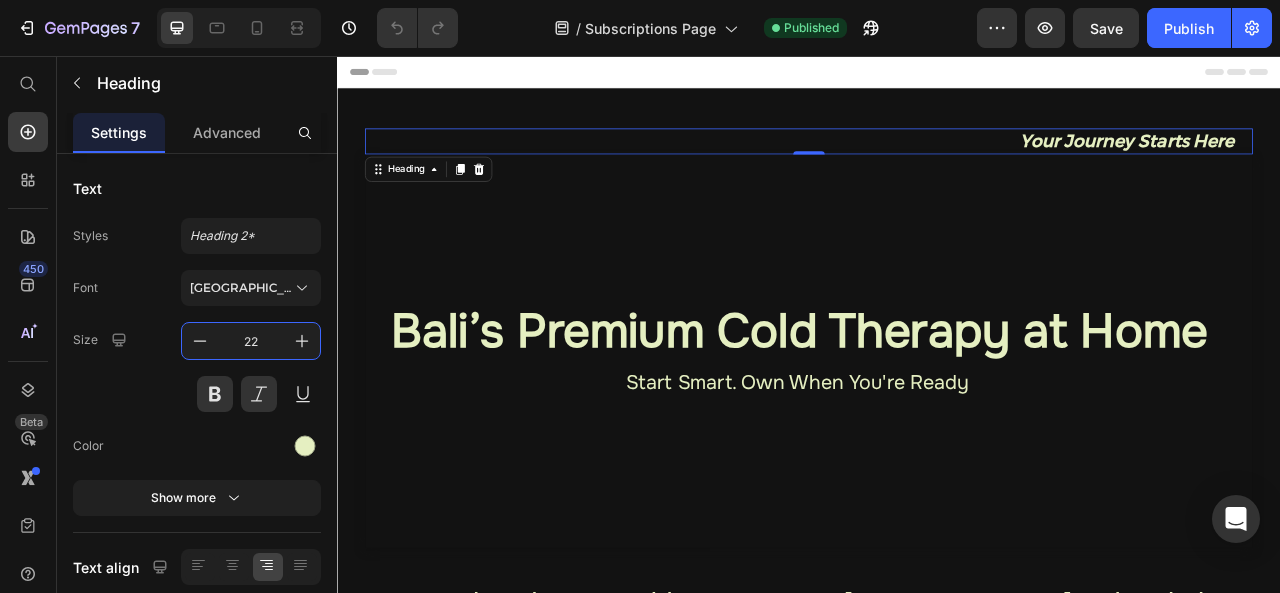 click on "Your Journey Starts Here" at bounding box center (937, 164) 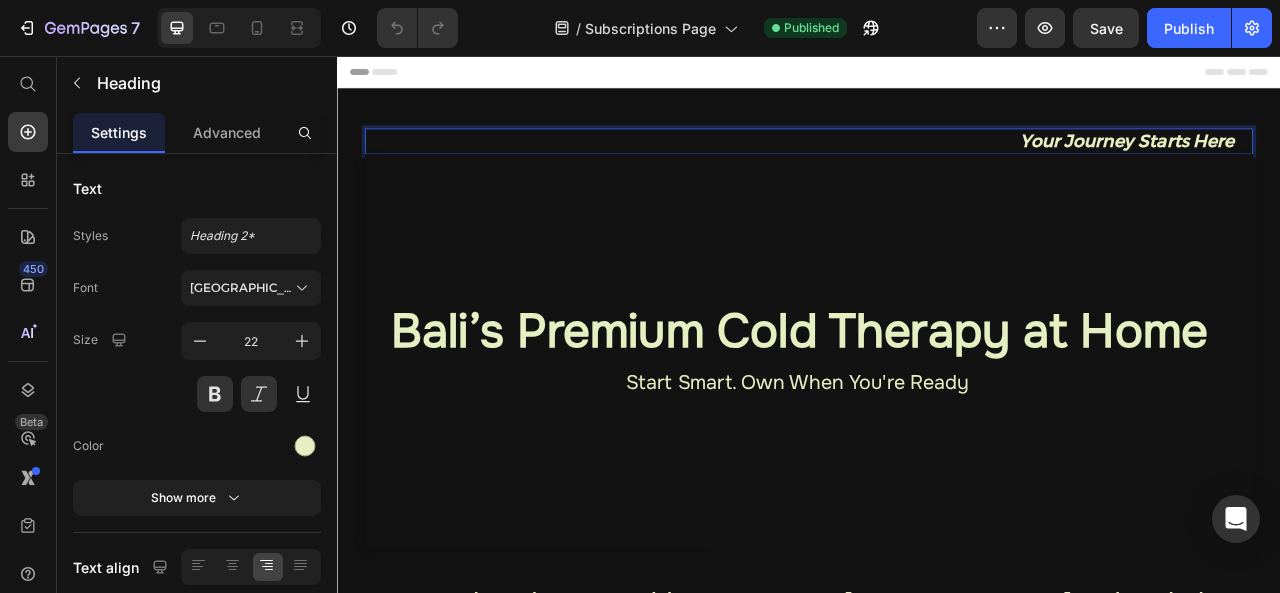 click on "Your Journey Starts Here" at bounding box center [926, 164] 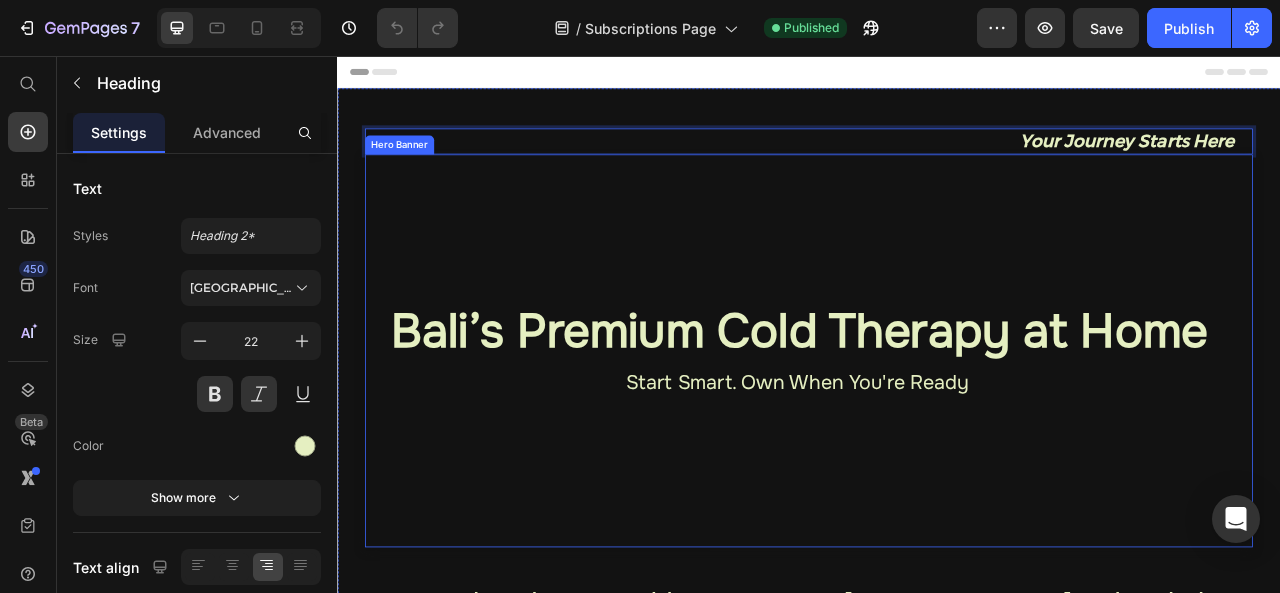 click at bounding box center [937, 431] 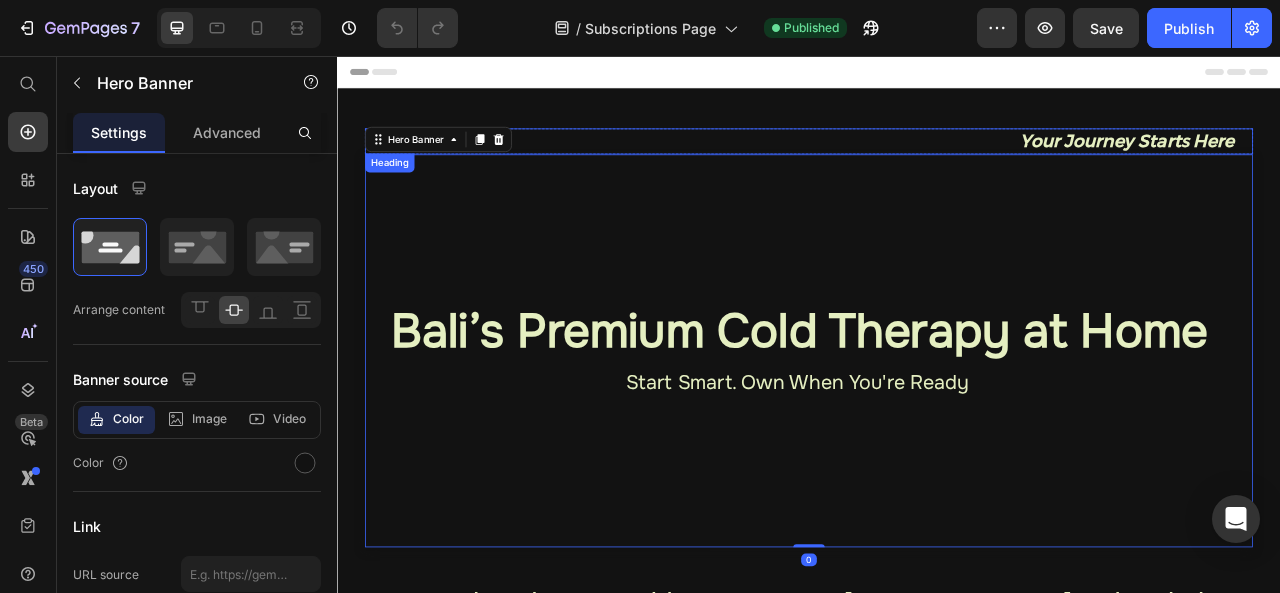 click on "Your Journey Starts Here" at bounding box center (926, 164) 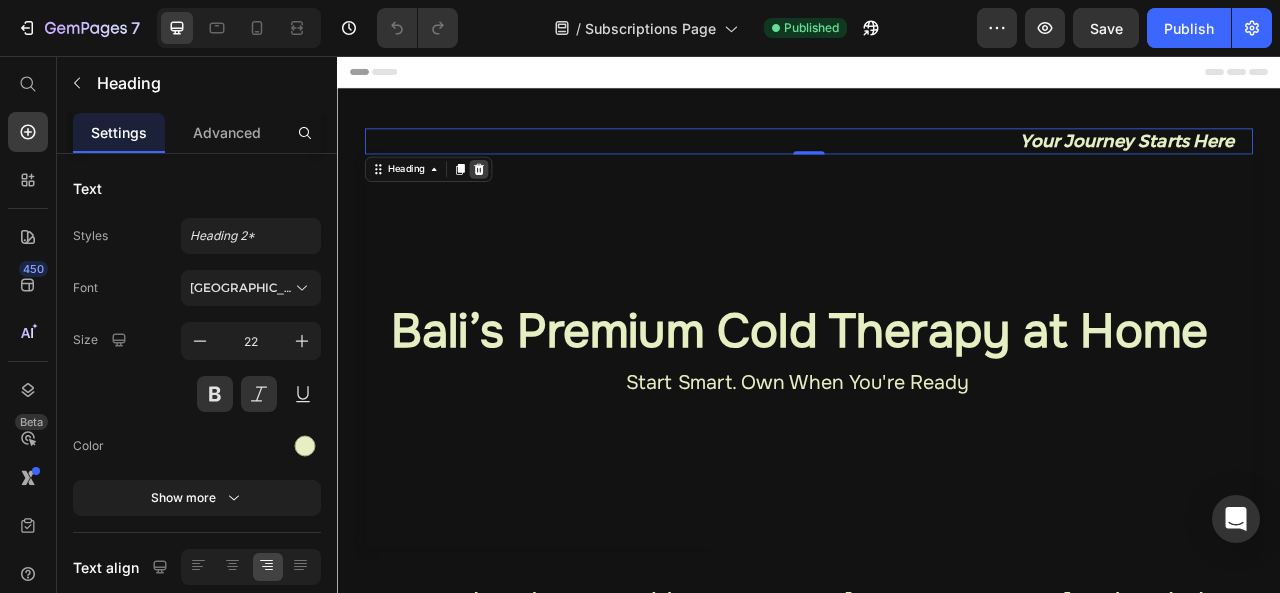 click 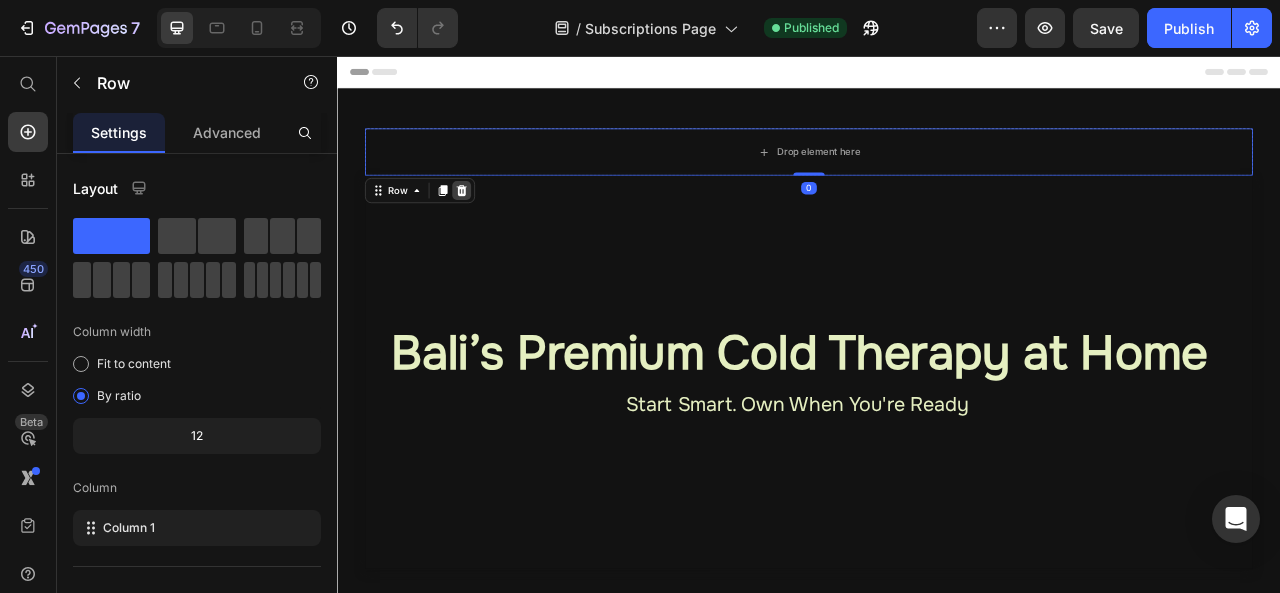 click 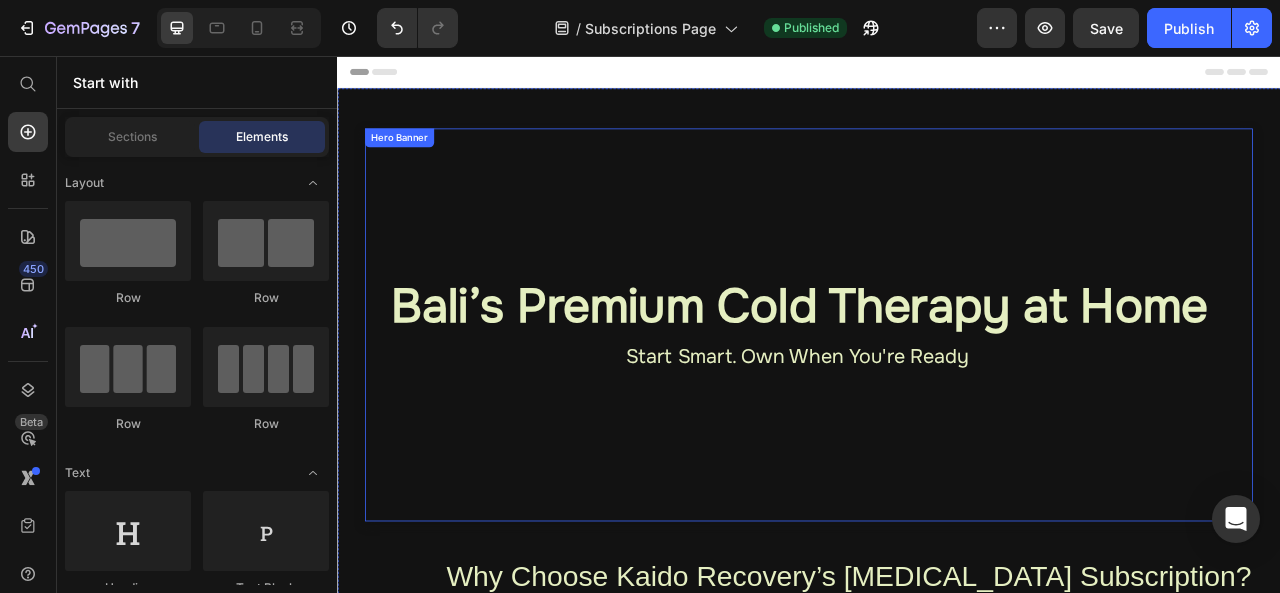 scroll, scrollTop: 10, scrollLeft: 0, axis: vertical 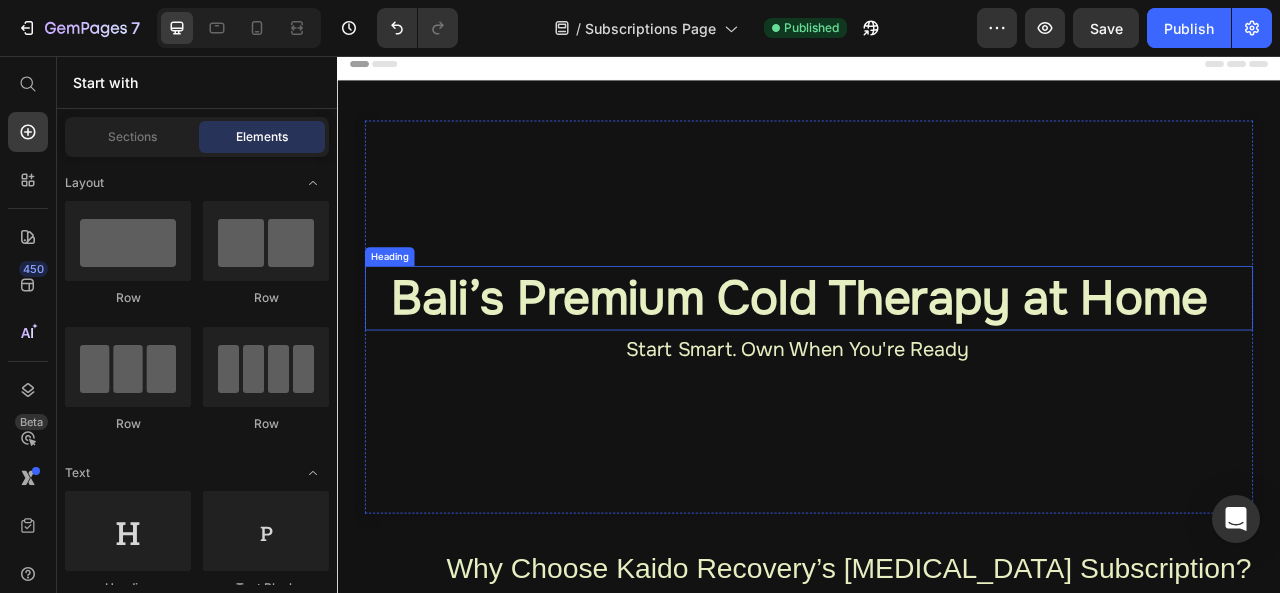 click on "Bali’s Premium Cold Therapy at Home" at bounding box center (925, 364) 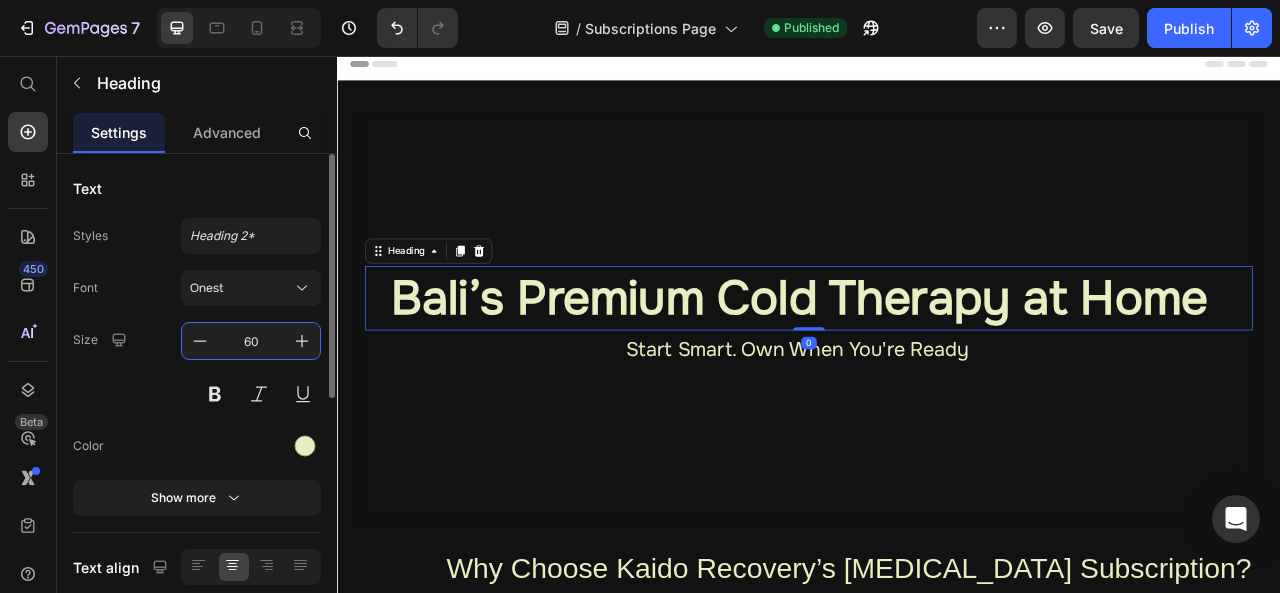click on "60" at bounding box center (251, 341) 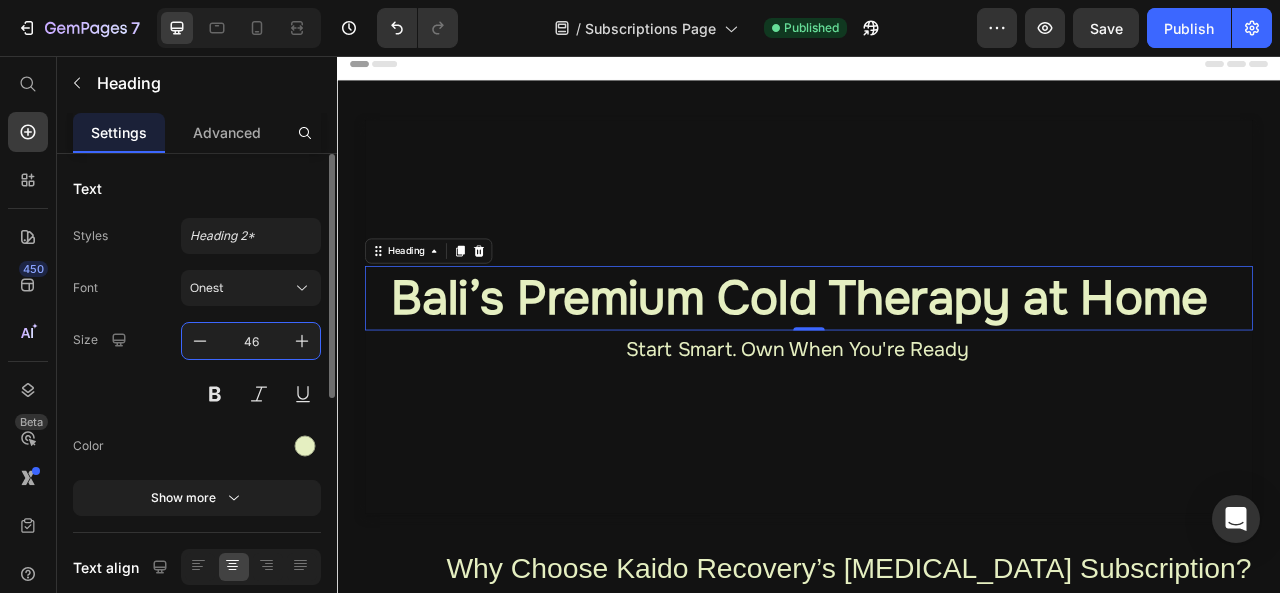 type on "46" 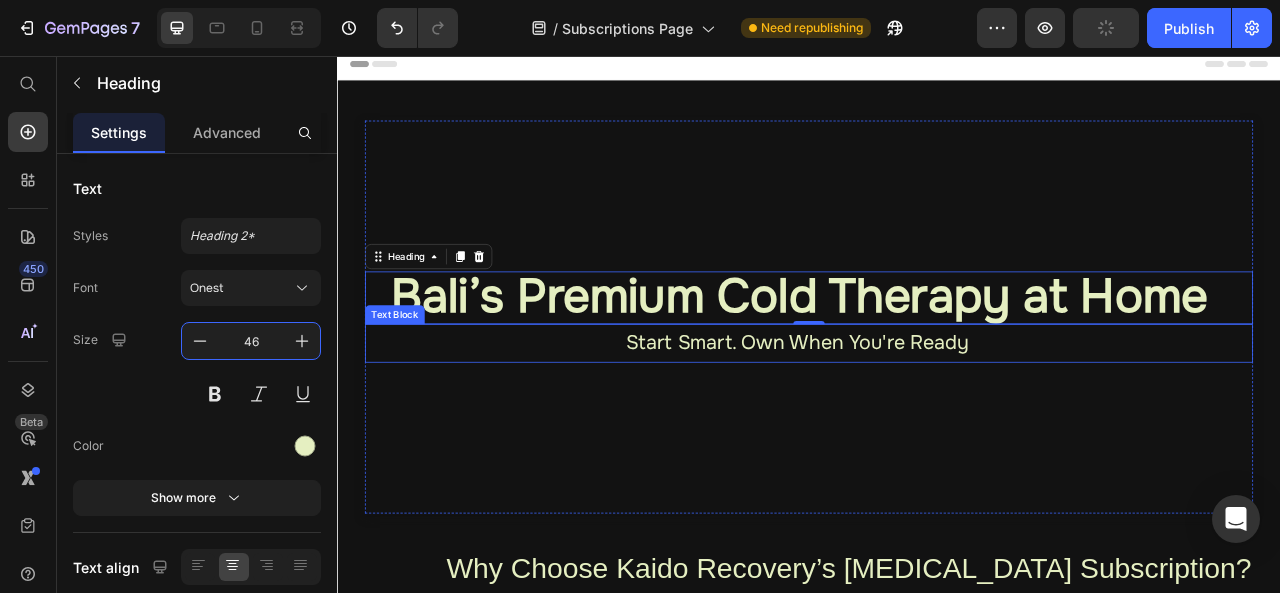 click on "Start Smart. Own When You're Ready" at bounding box center (922, 421) 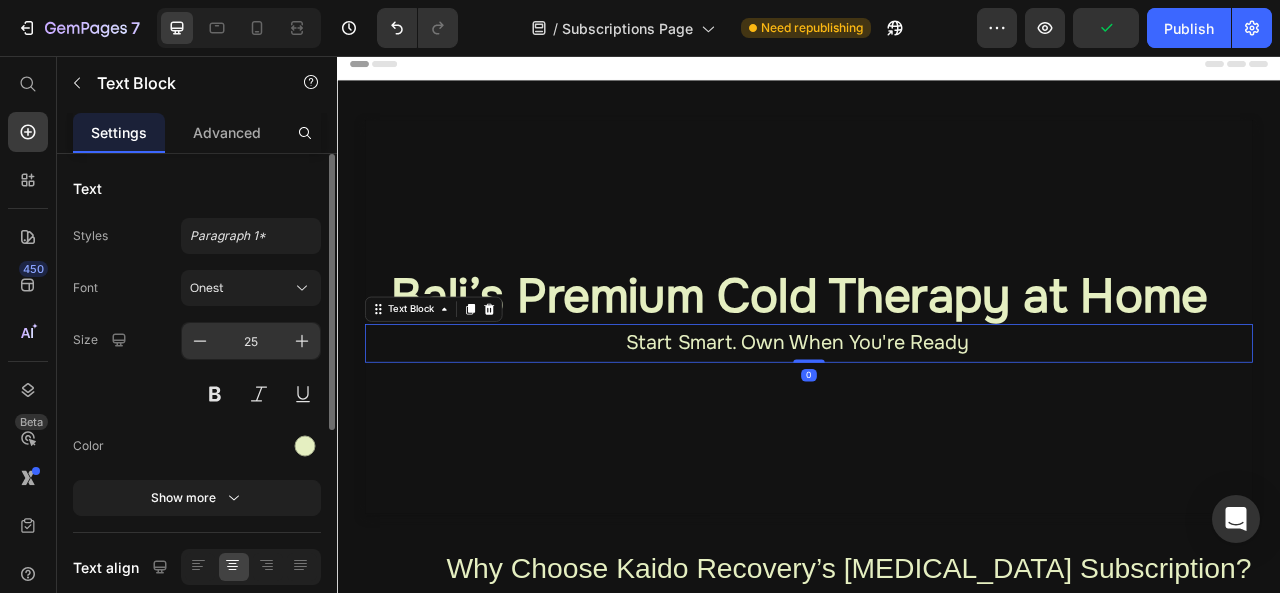click on "25" at bounding box center [251, 341] 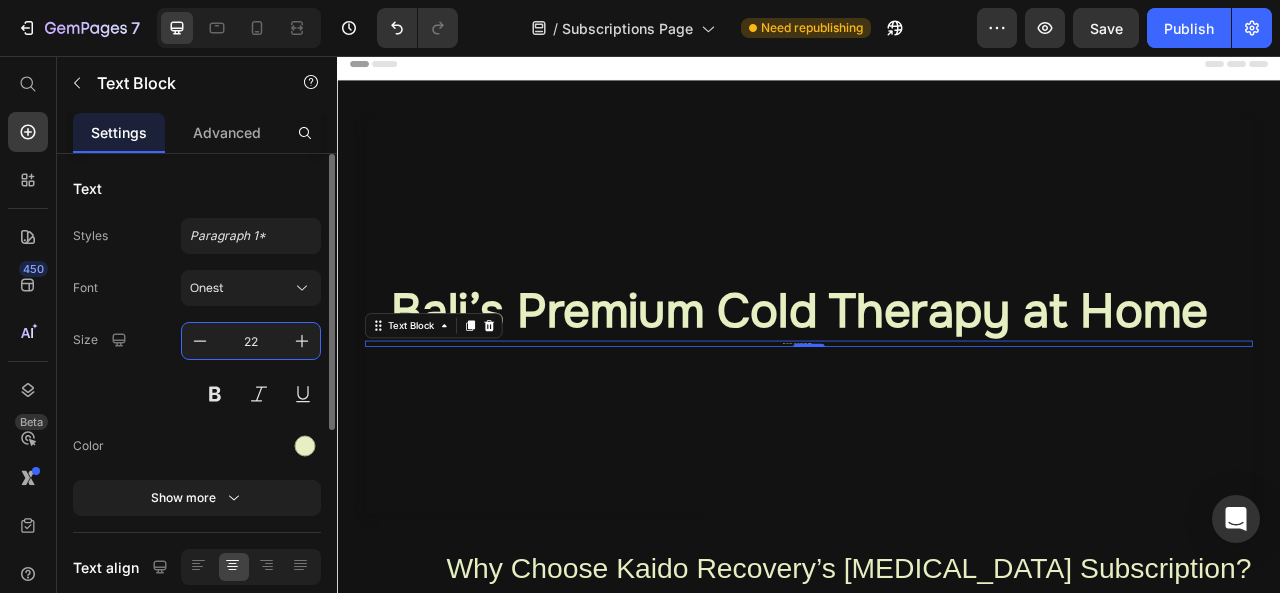 type on "22" 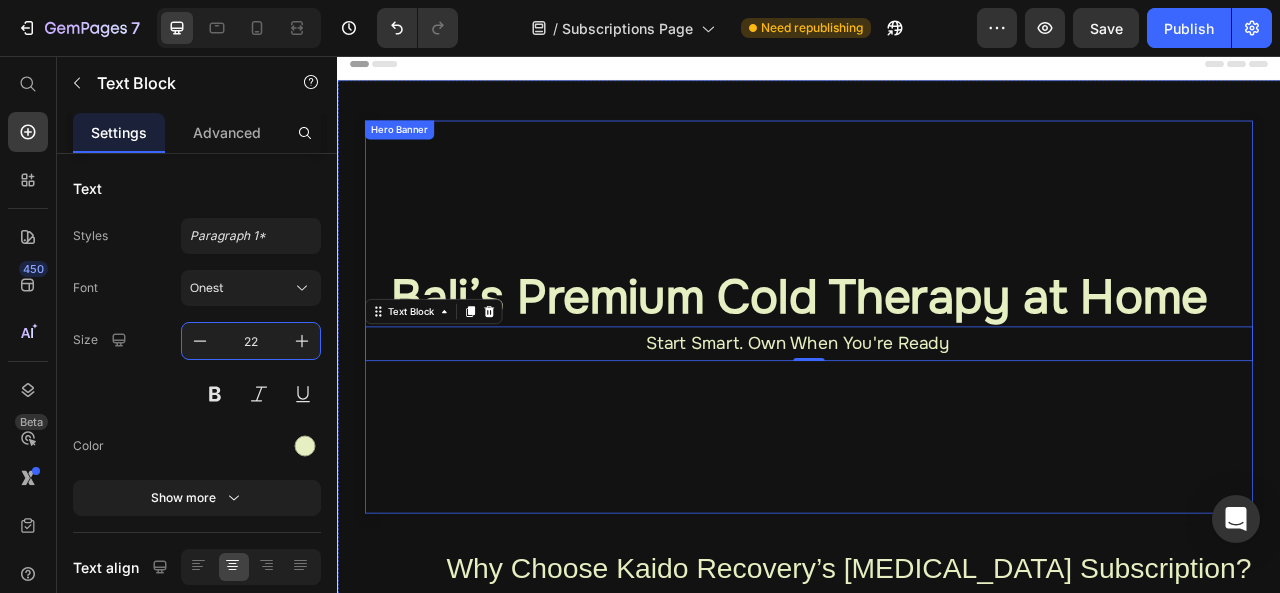 click at bounding box center [937, 388] 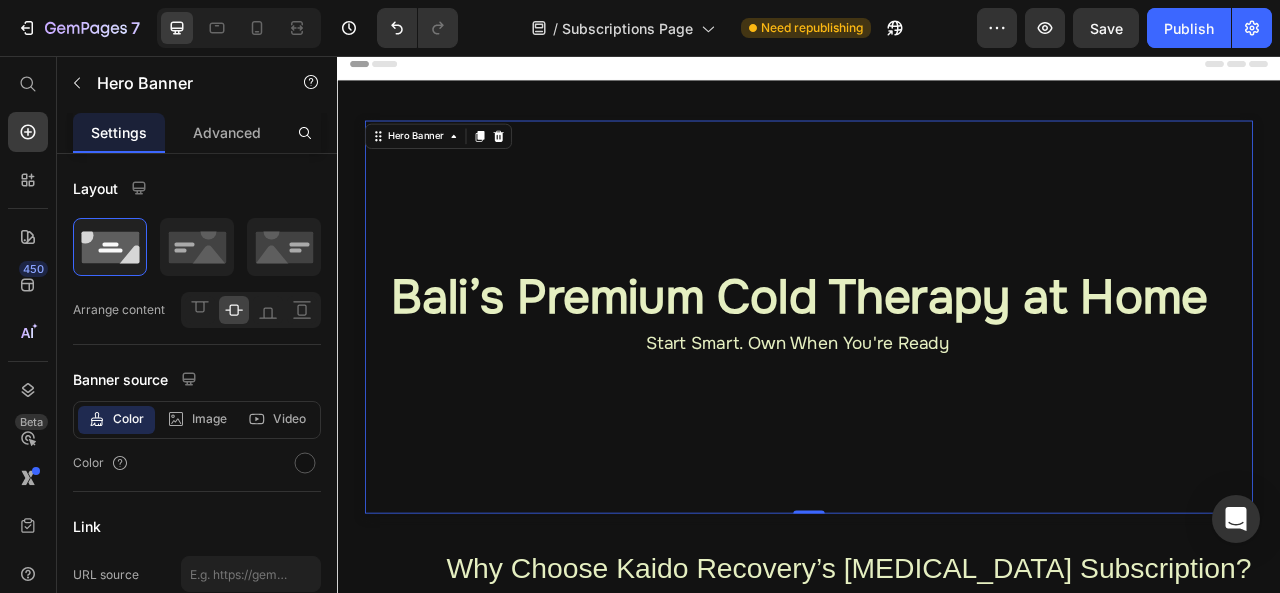 scroll, scrollTop: 124, scrollLeft: 0, axis: vertical 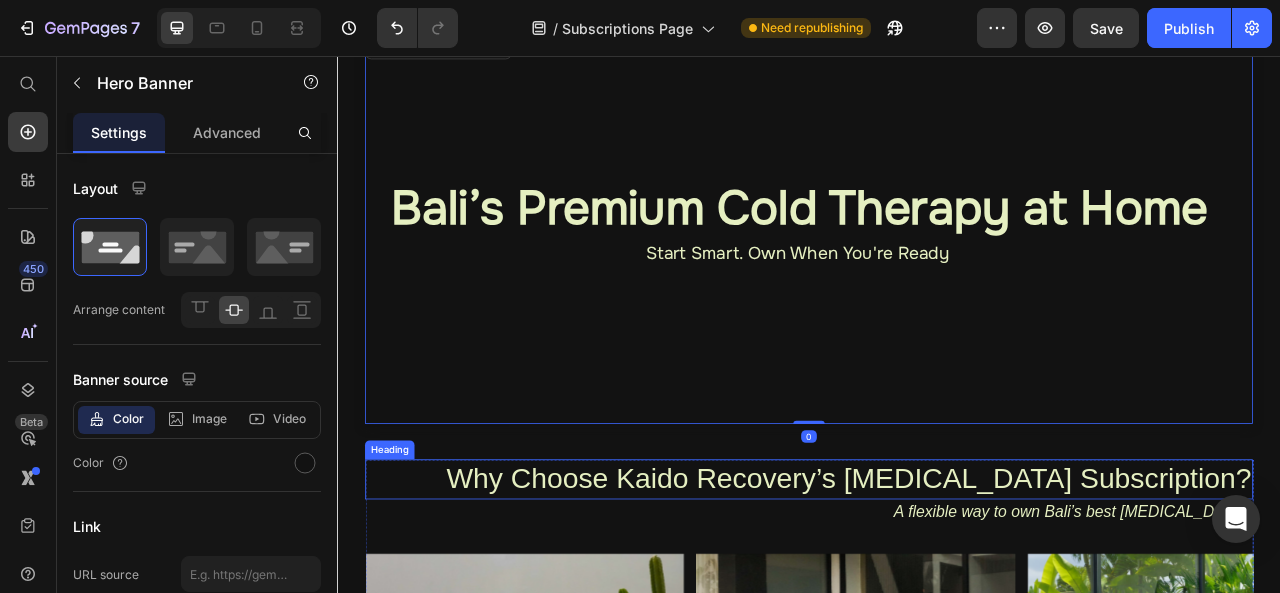 click on "Why Choose Kaido Recovery’s [MEDICAL_DATA] Subscription?" at bounding box center [937, 594] 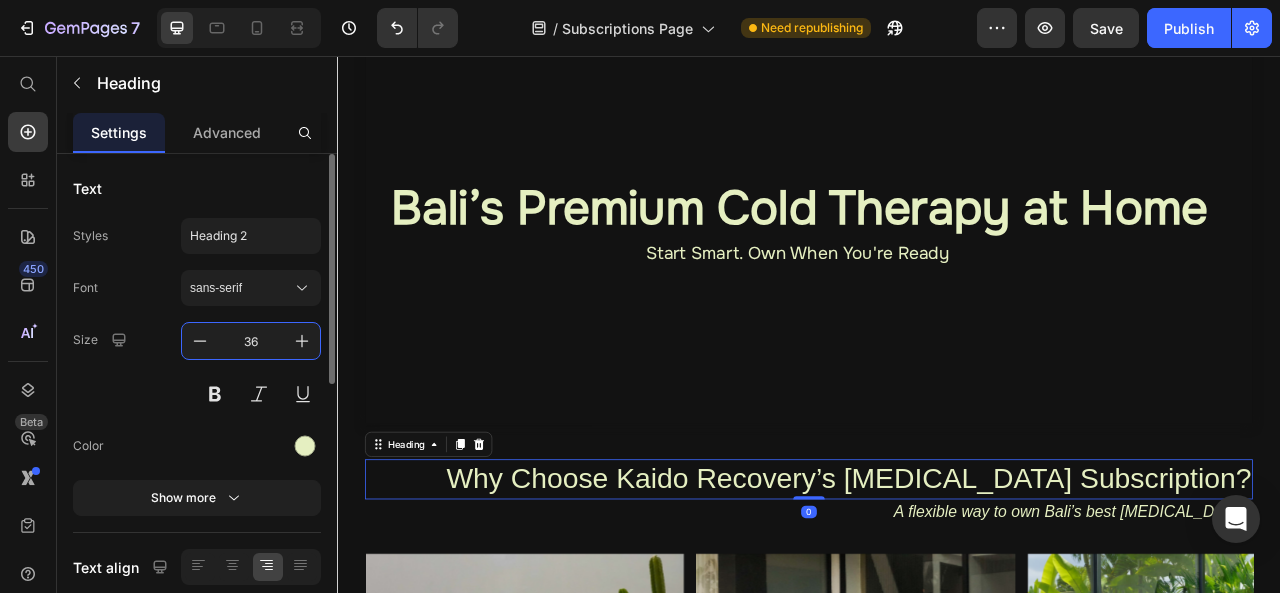 click on "36" at bounding box center (251, 341) 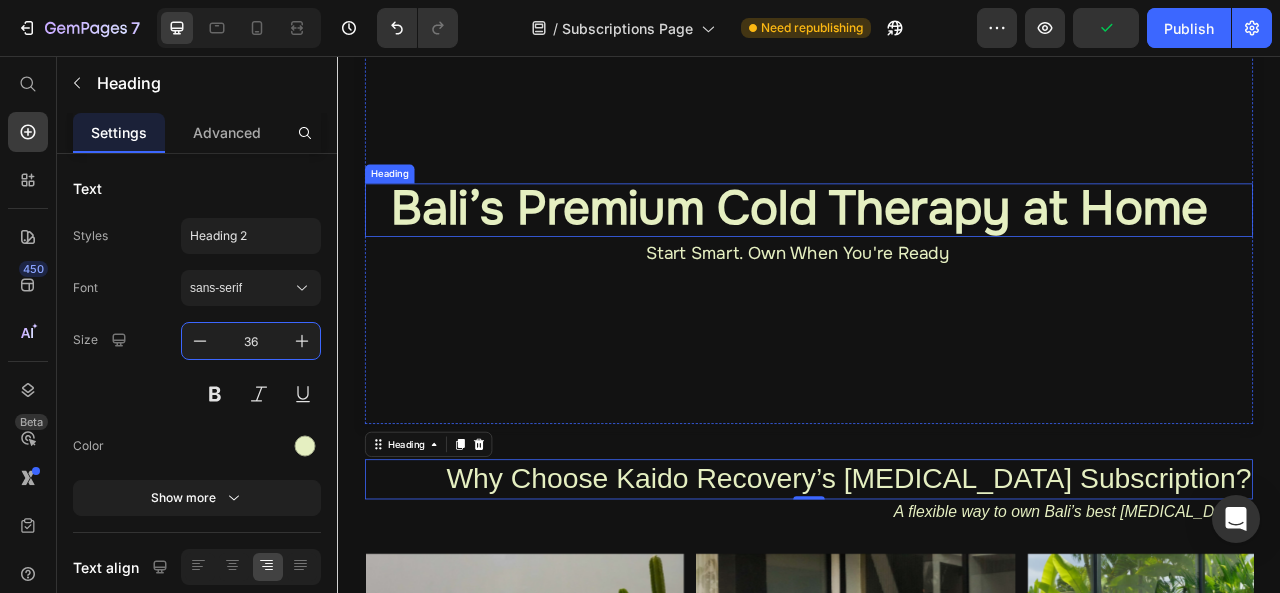 click on "Bali’s Premium Cold Therapy at Home" at bounding box center (925, 249) 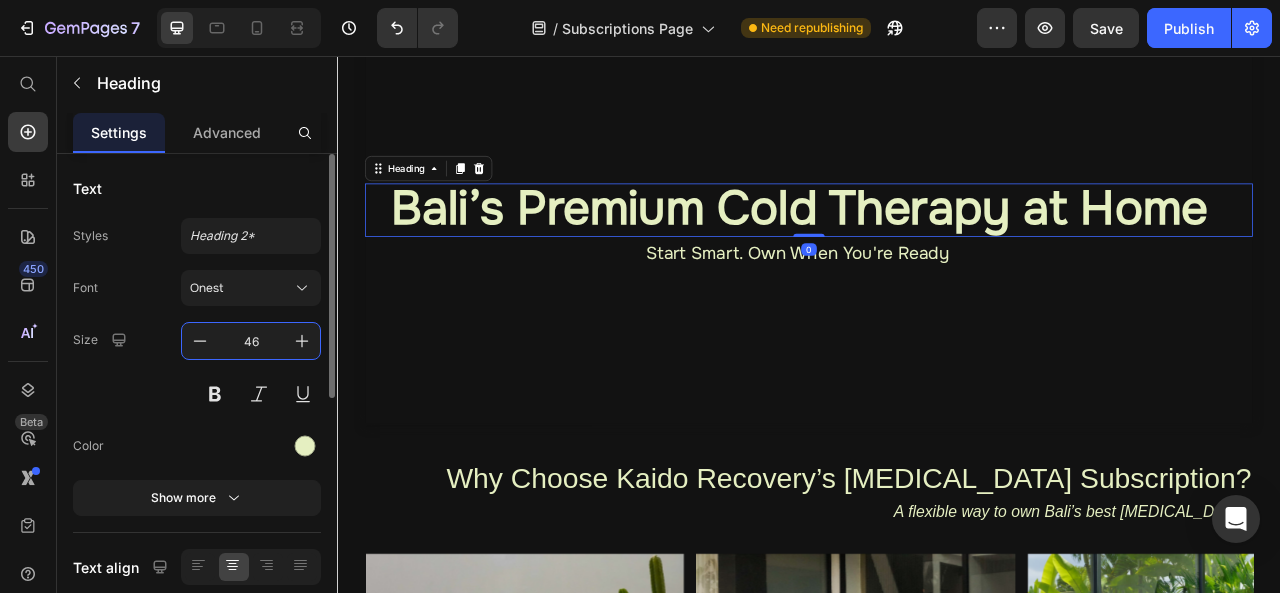 click on "46" at bounding box center (251, 341) 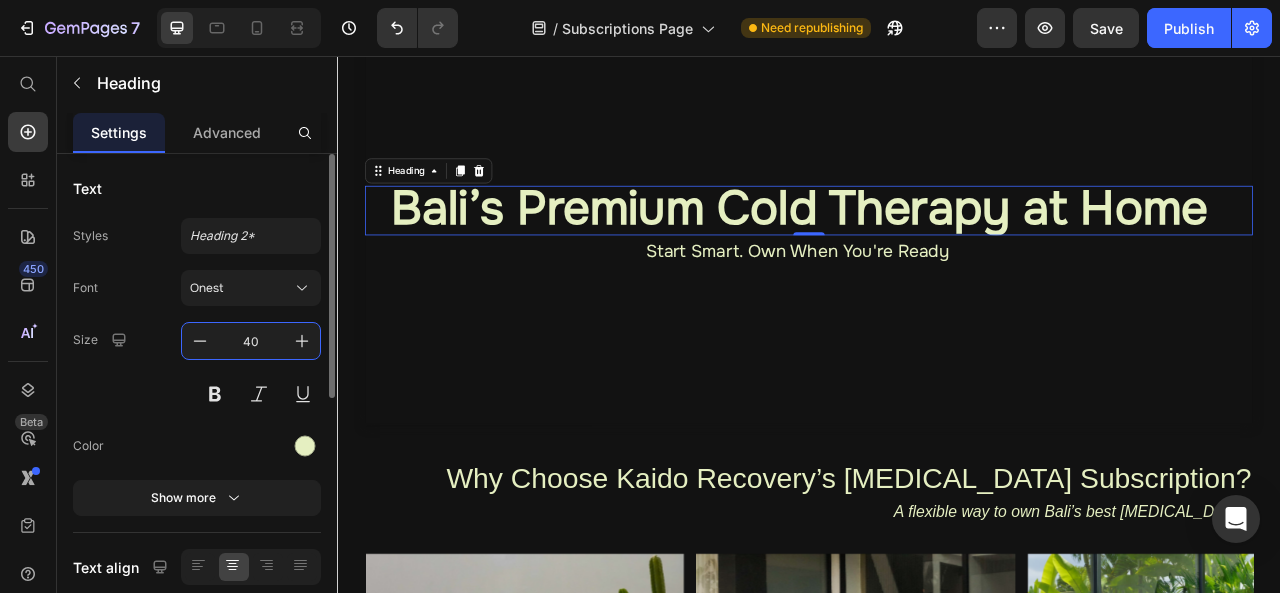 type on "40" 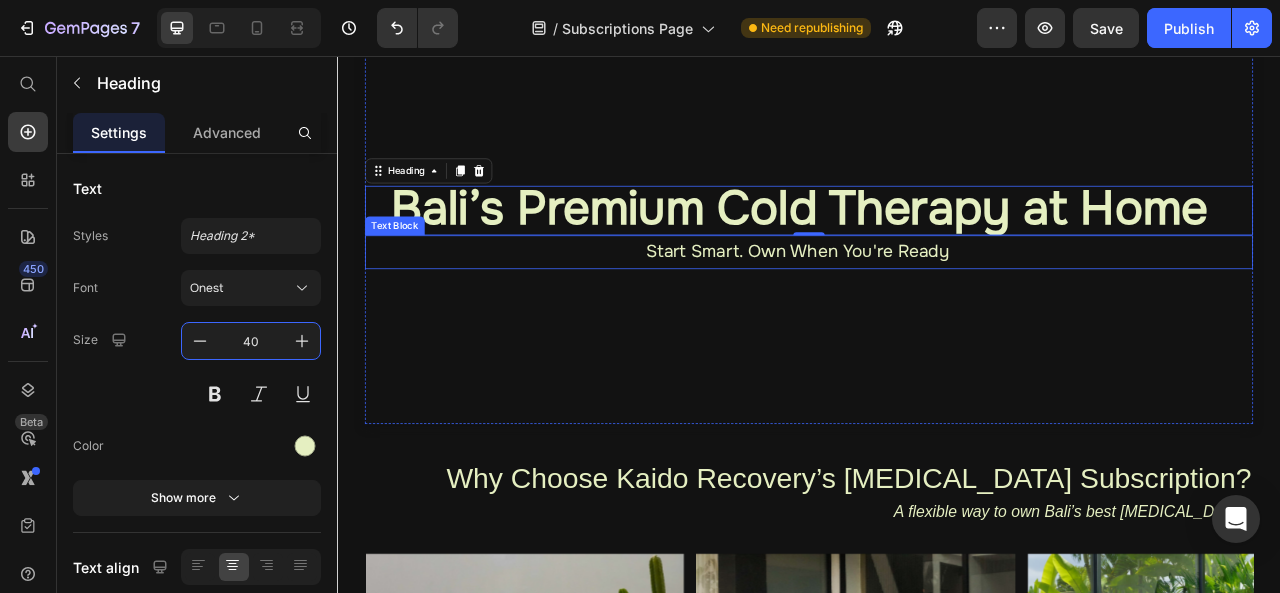 click on "Start Smart. Own When You're Ready" at bounding box center [922, 306] 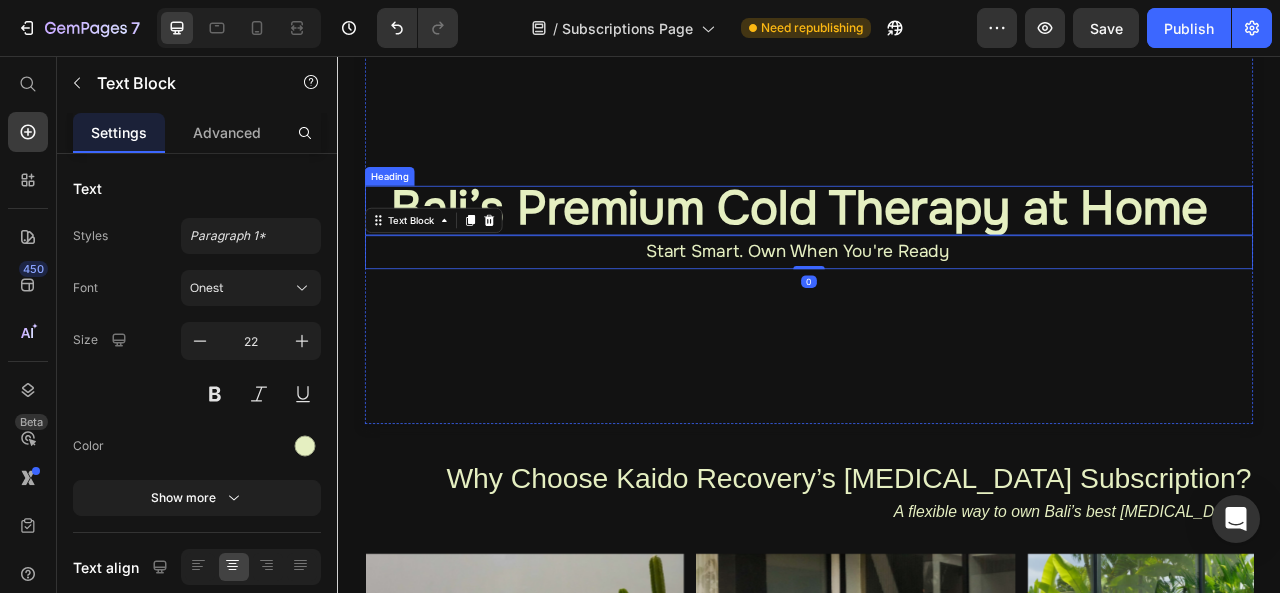click on "Bali’s Premium Cold Therapy at Home" at bounding box center (925, 249) 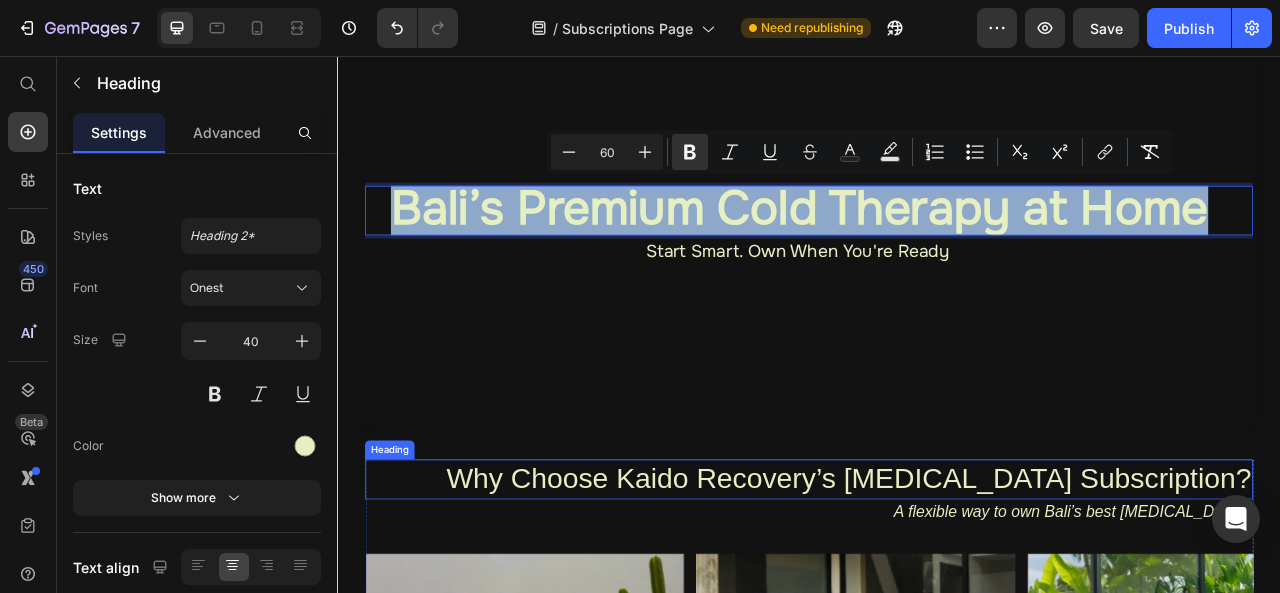 click on "Why Choose Kaido Recovery’s [MEDICAL_DATA] Subscription?" at bounding box center (937, 594) 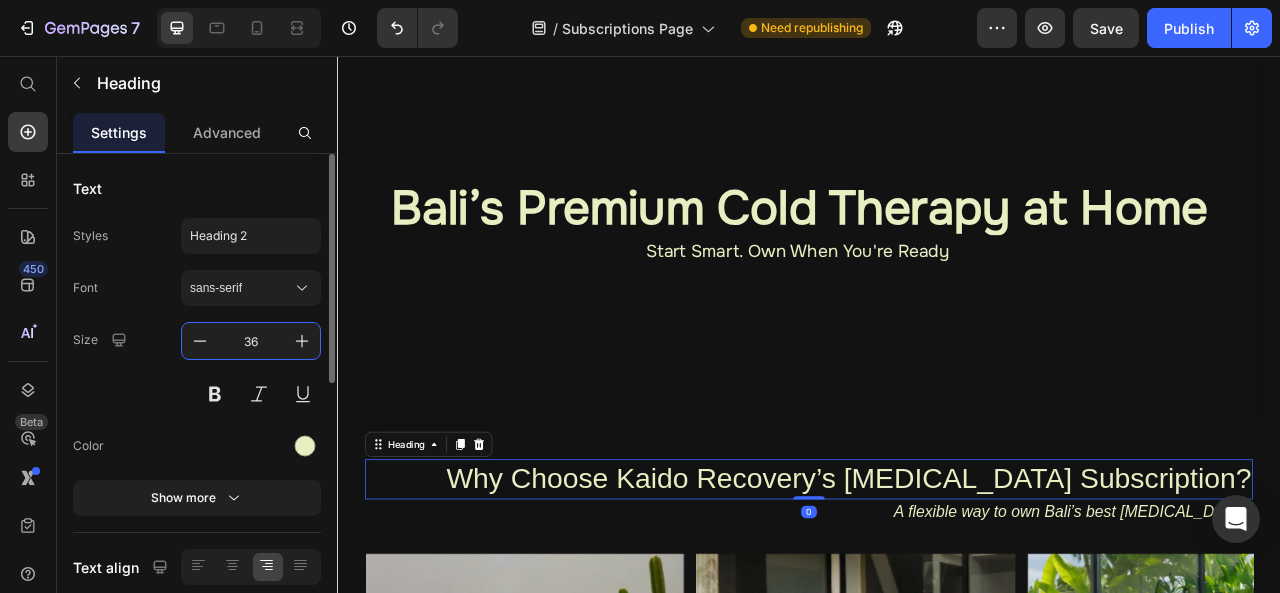 click on "36" at bounding box center (251, 341) 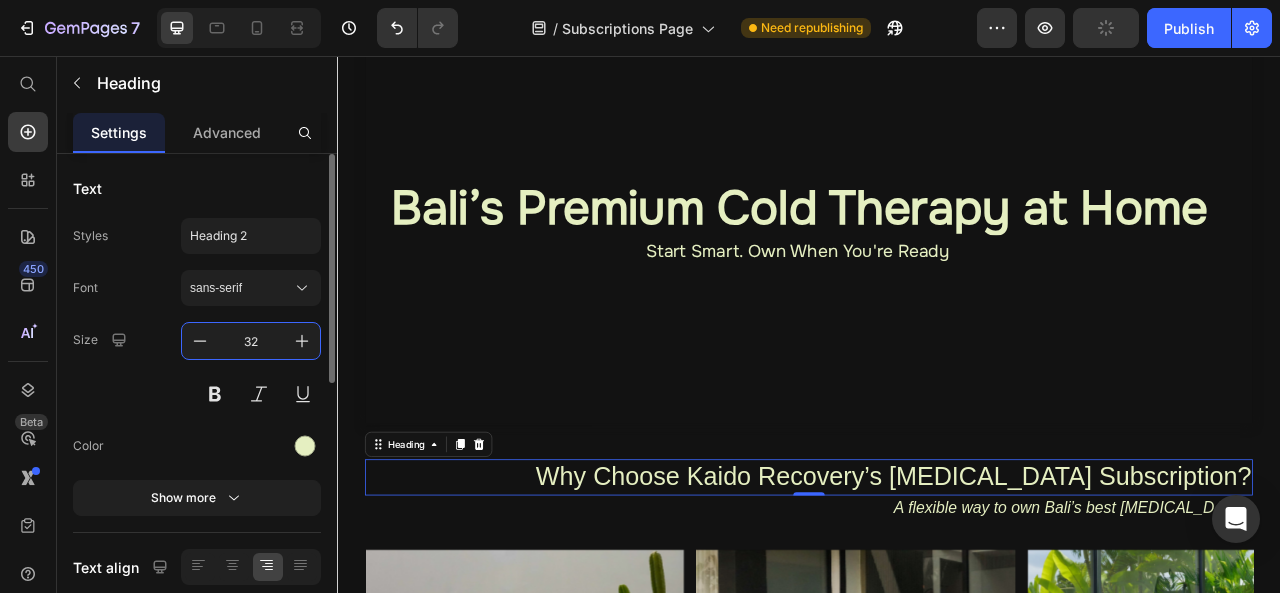 type on "32" 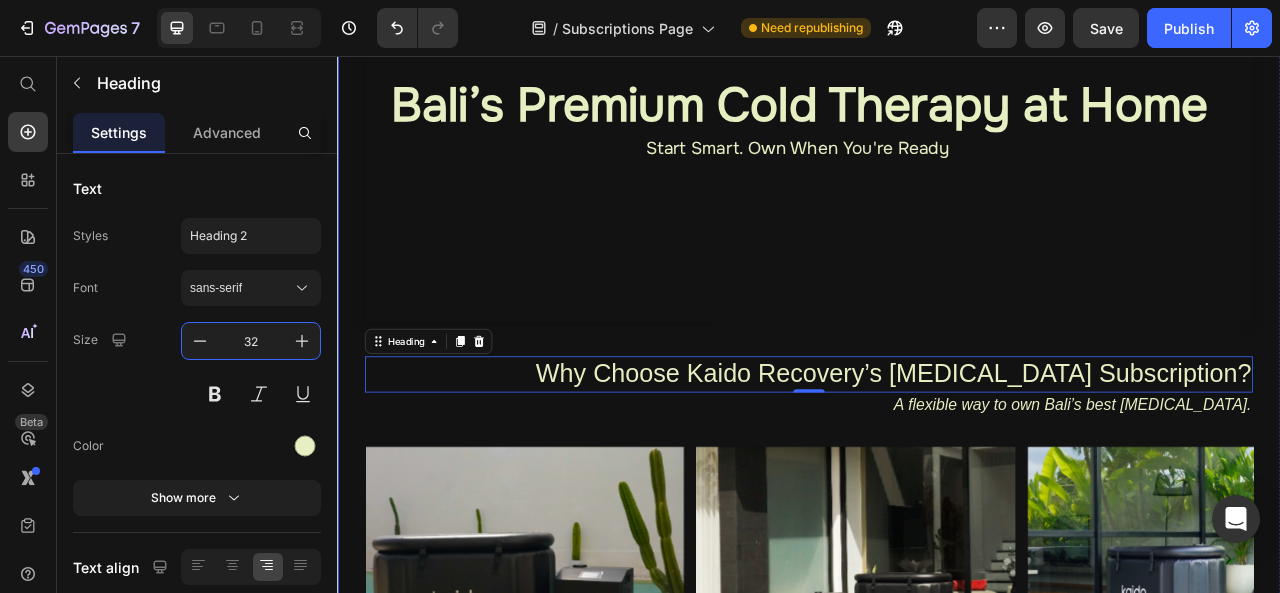 scroll, scrollTop: 316, scrollLeft: 0, axis: vertical 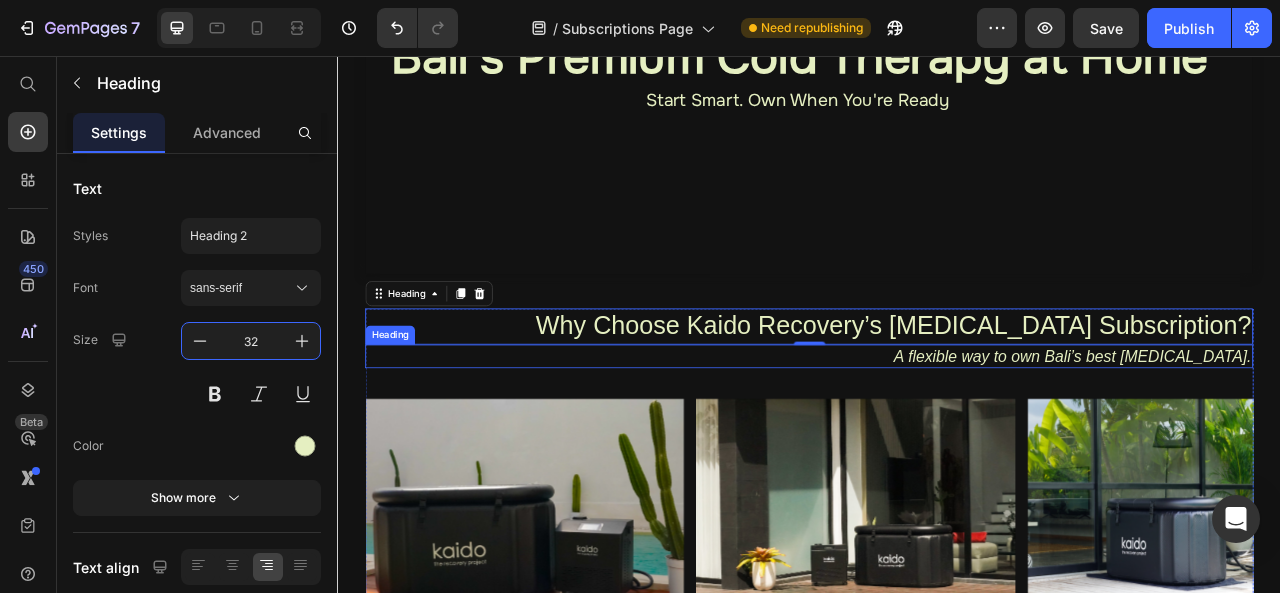 click on "A flexible way to own Bali’s best [MEDICAL_DATA]." at bounding box center (937, 438) 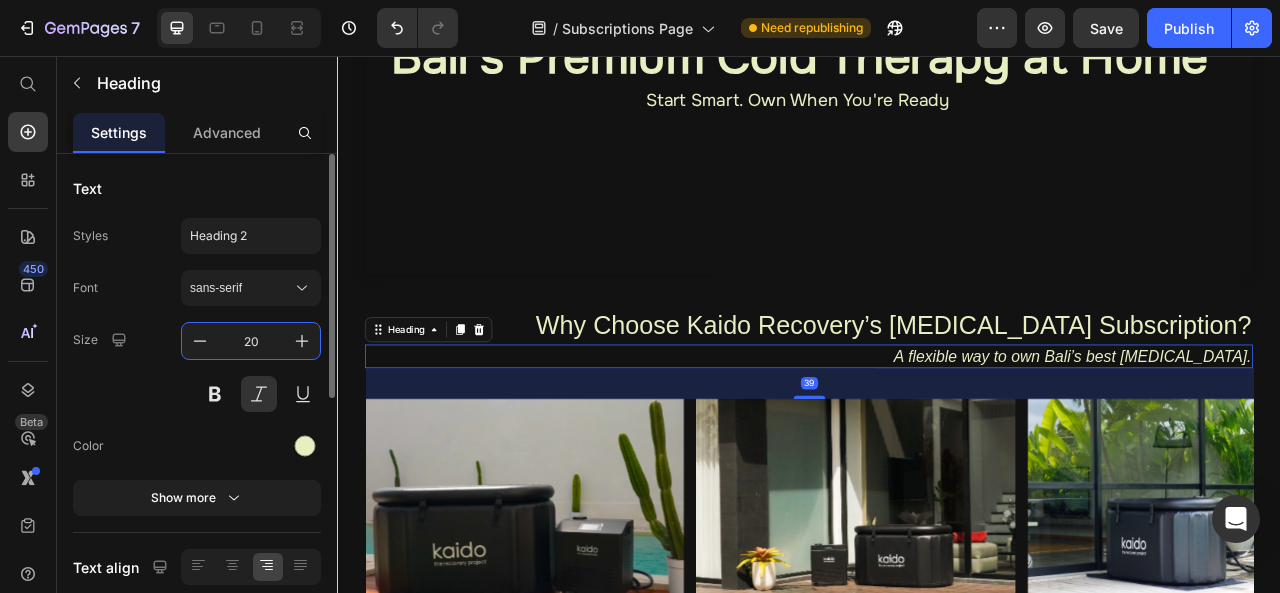 click on "20" at bounding box center (251, 341) 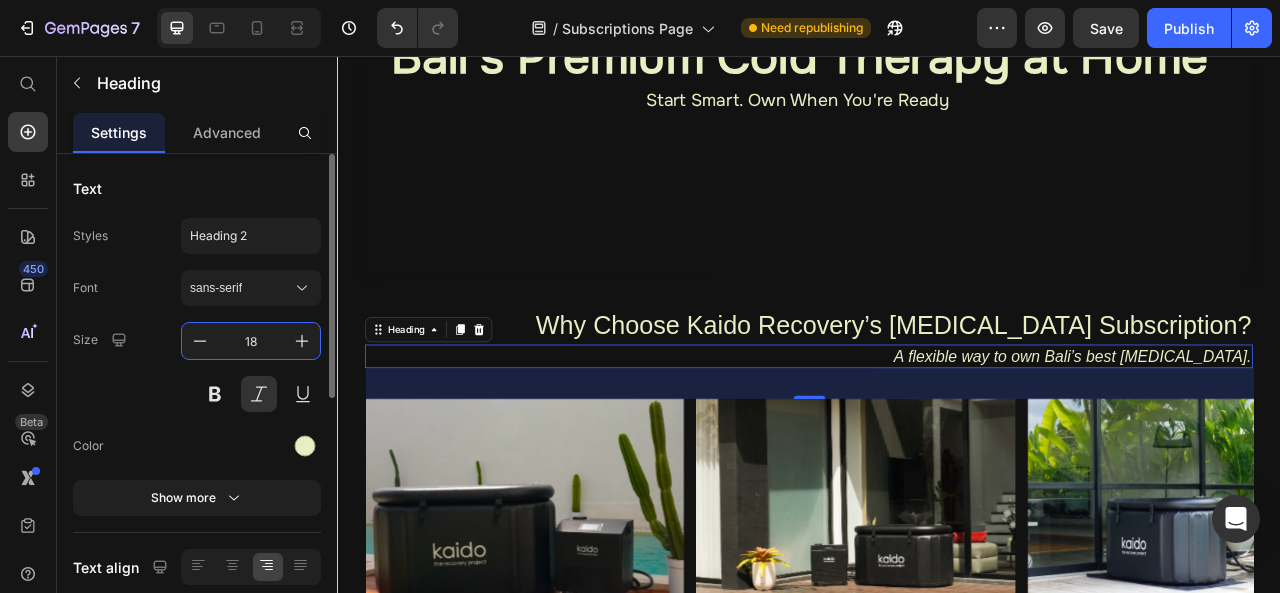type on "18" 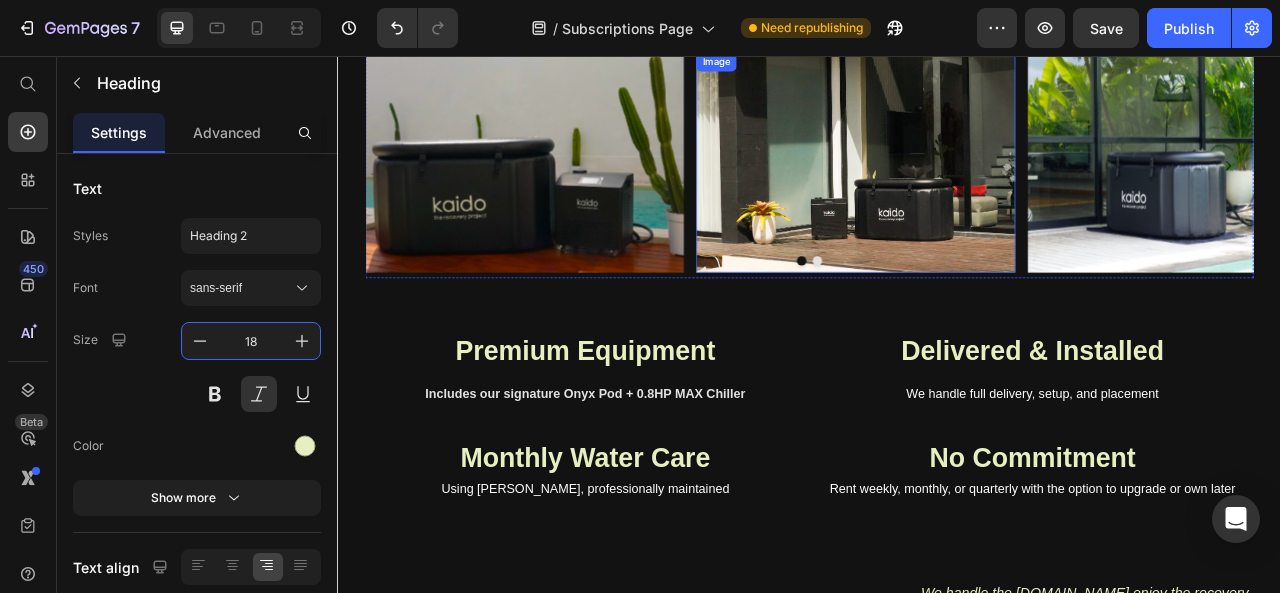 scroll, scrollTop: 768, scrollLeft: 0, axis: vertical 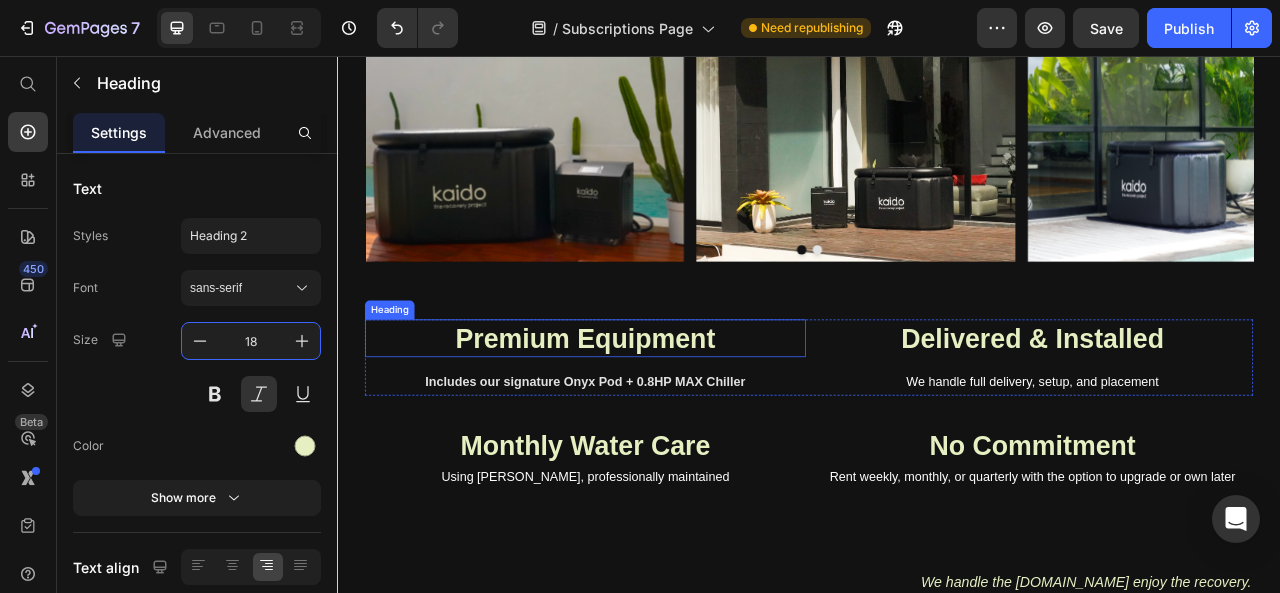 click on "Premium Equipment" at bounding box center (652, 415) 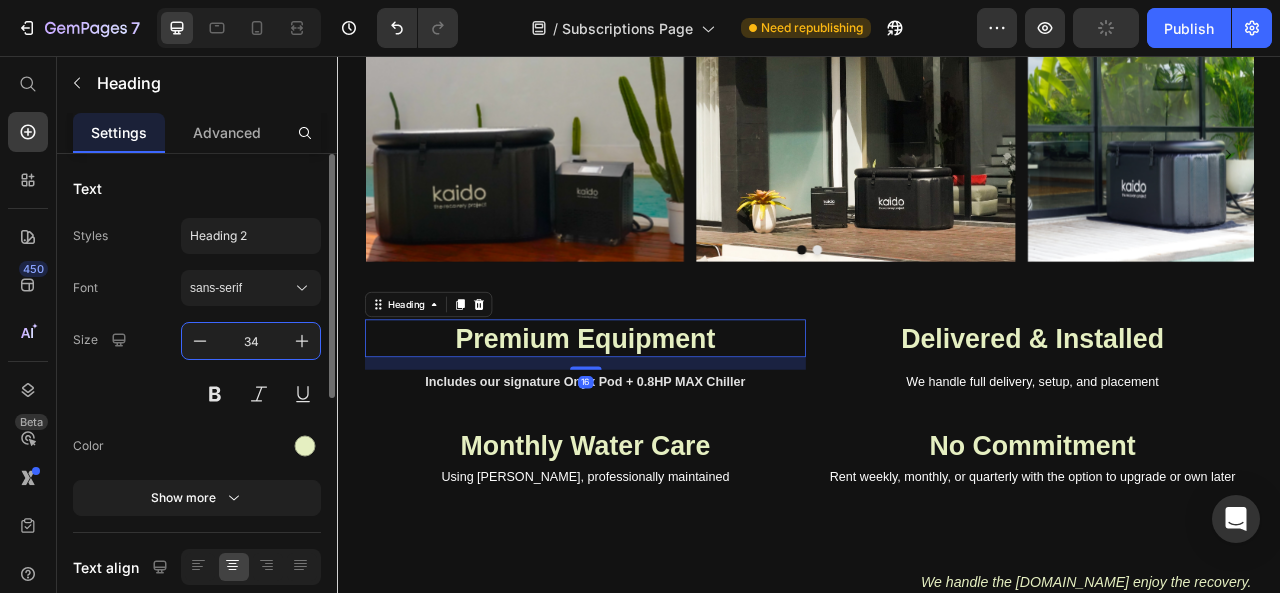 click on "34" at bounding box center [251, 341] 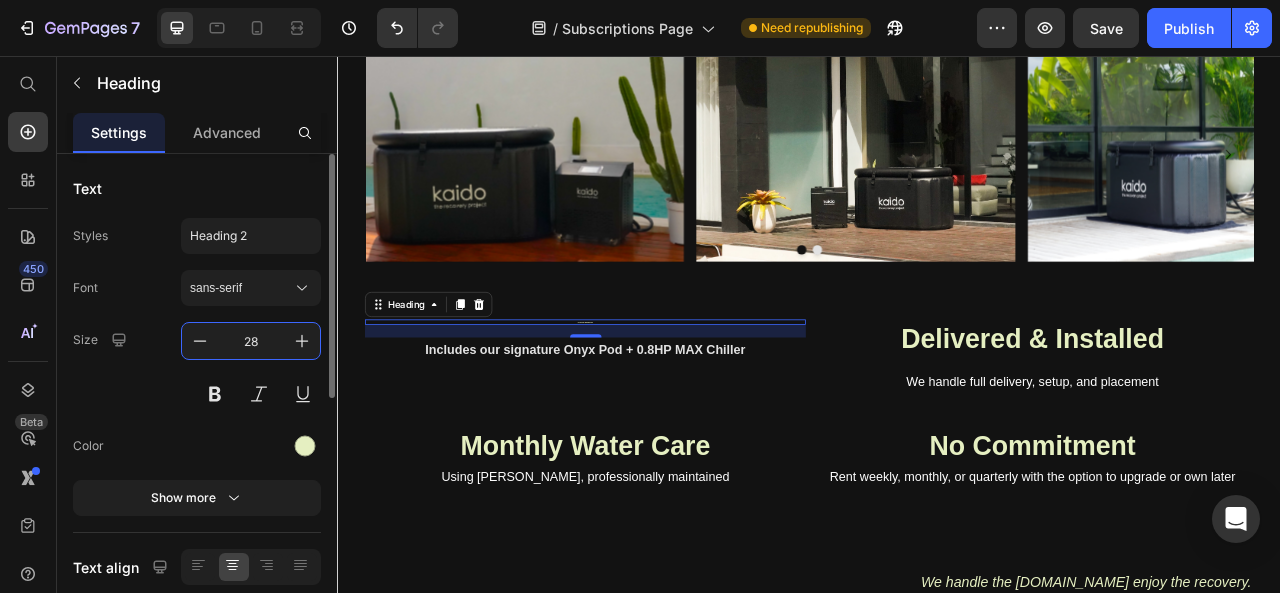 type on "28" 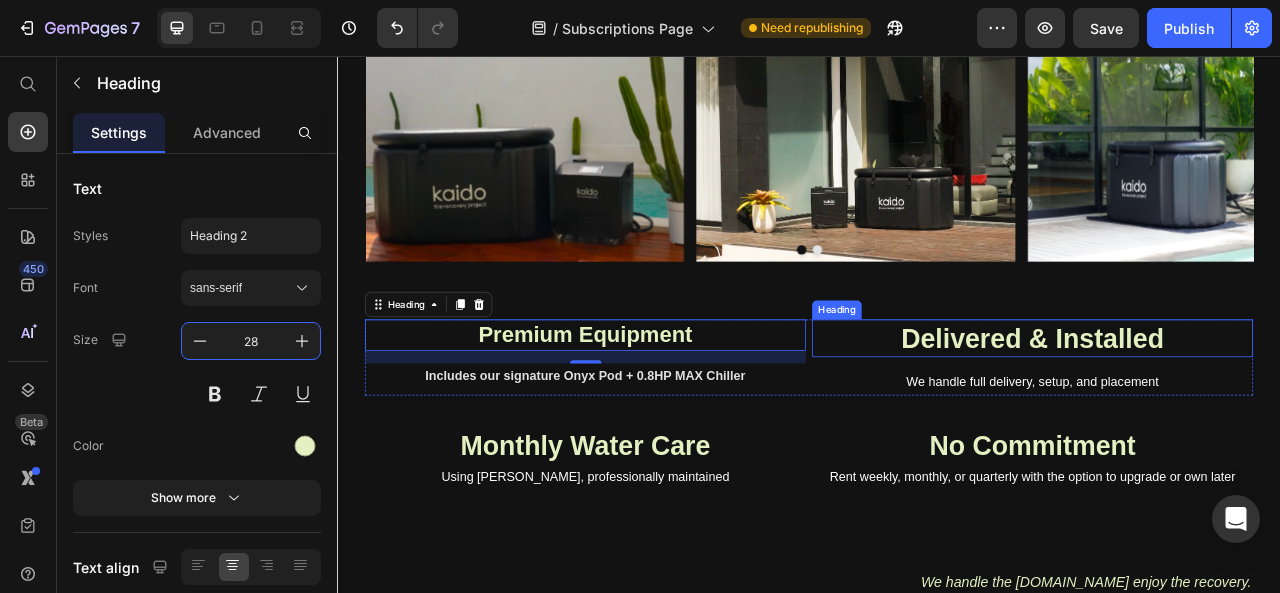 click on "Delivered & Installed" at bounding box center (1221, 415) 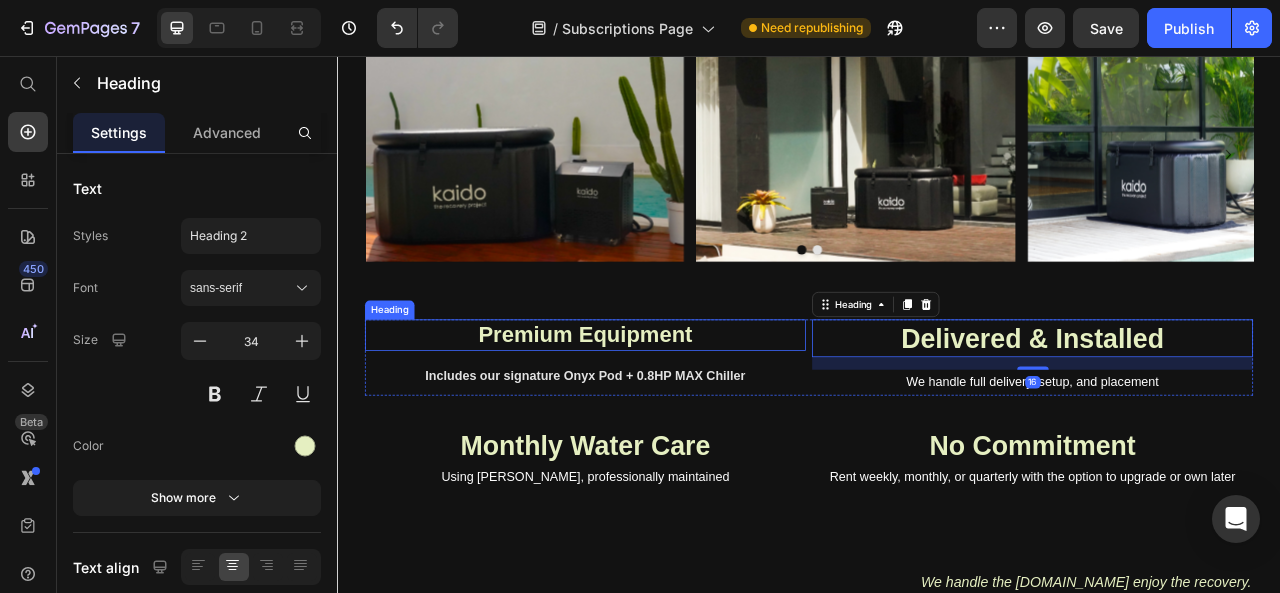 click on "Premium Equipment" at bounding box center [652, 410] 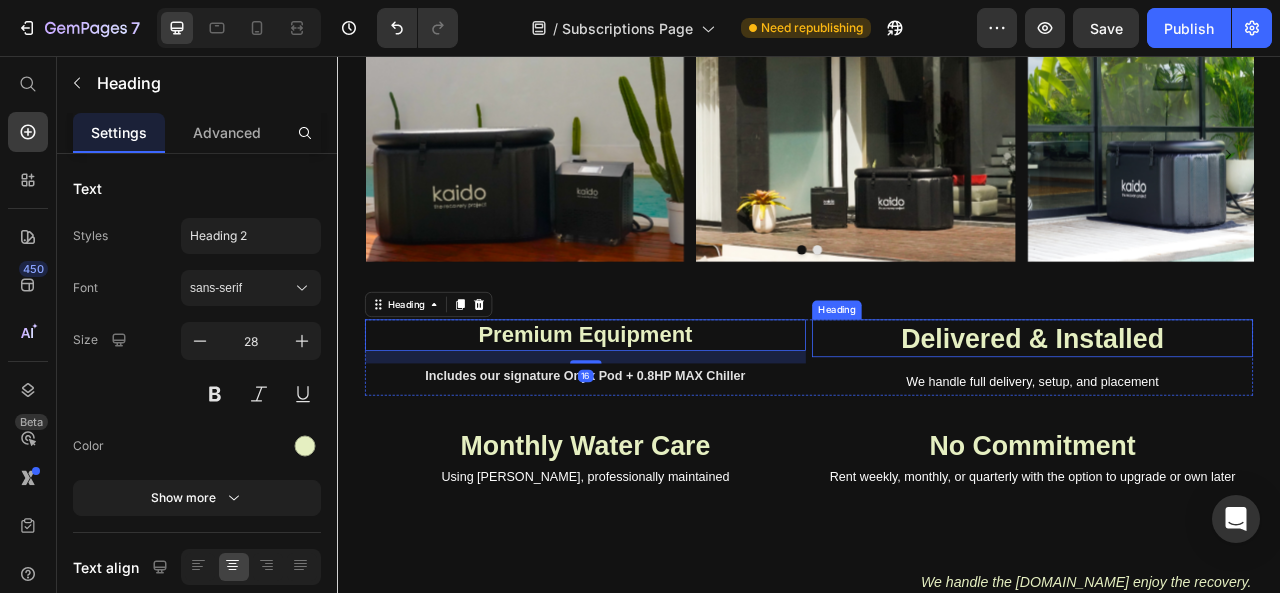 click on "Delivered & Installed" at bounding box center (1221, 415) 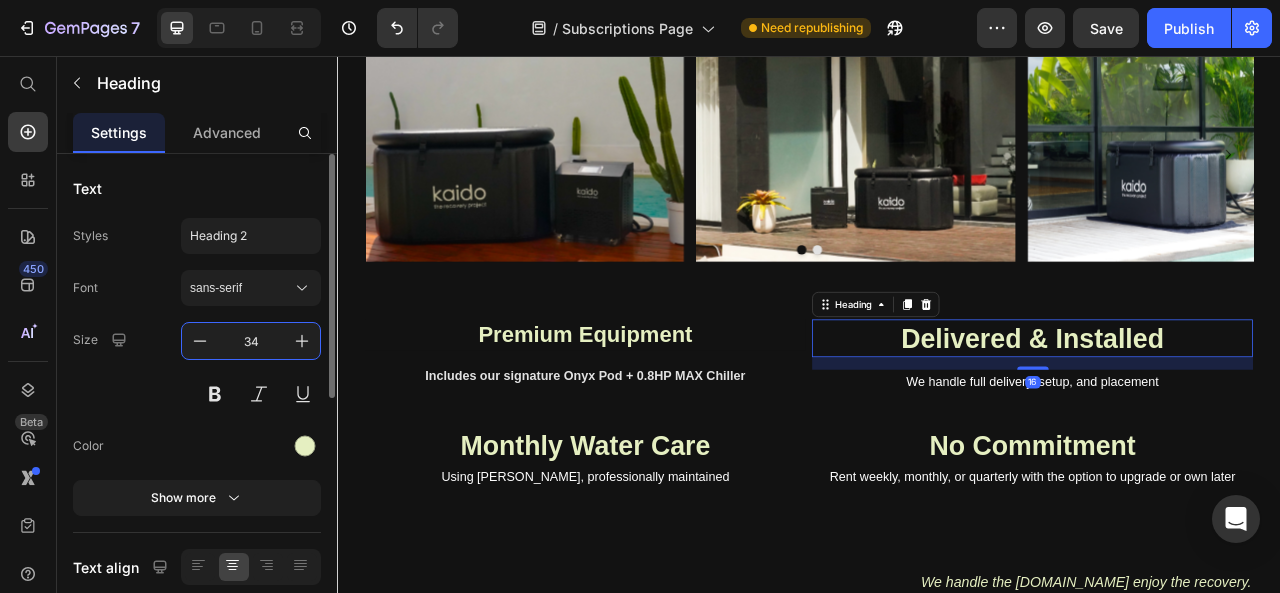 click on "34" at bounding box center (251, 341) 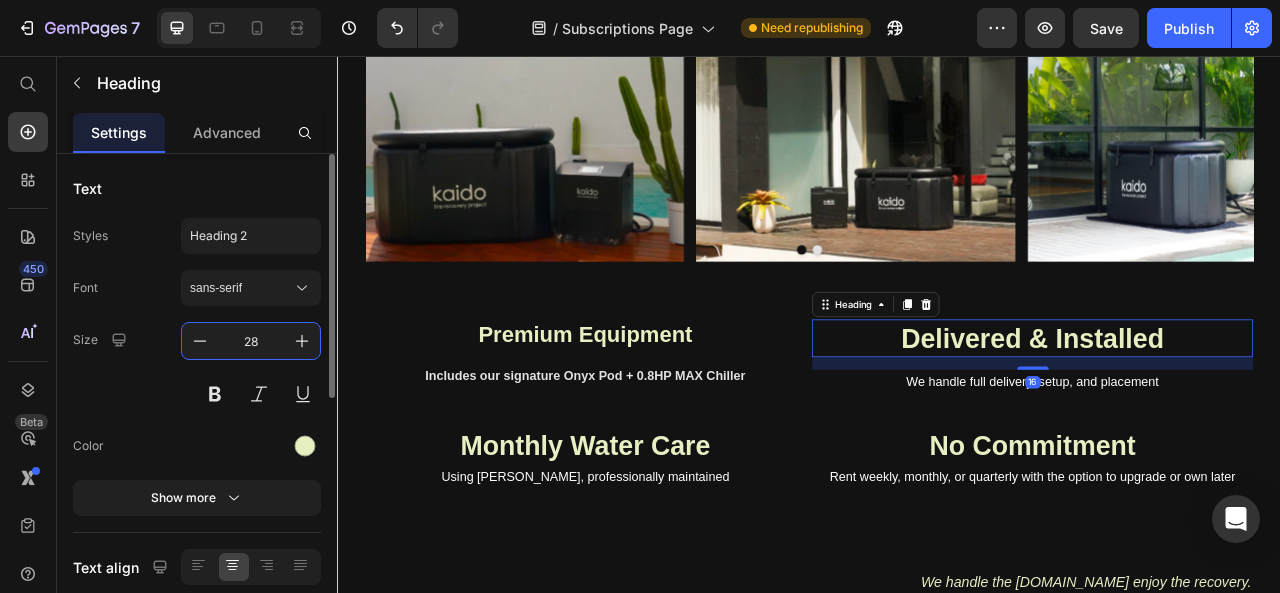 type on "28" 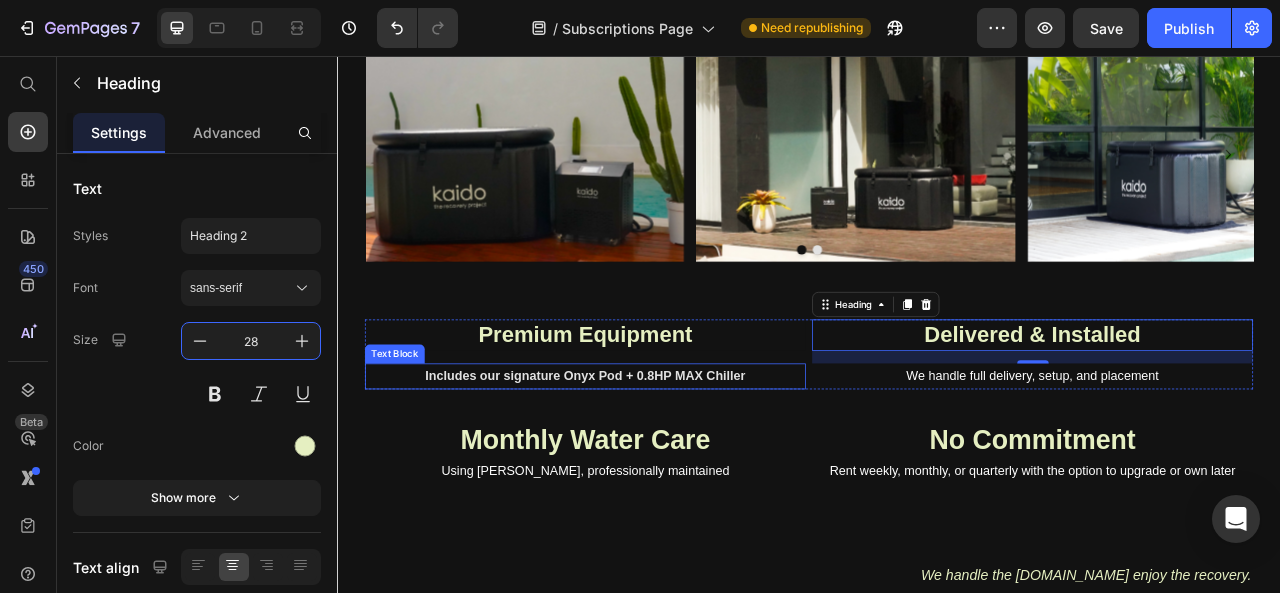 click on "Includes our signature Onyx Pod + 0.8HP MAX Chiller" at bounding box center [652, 463] 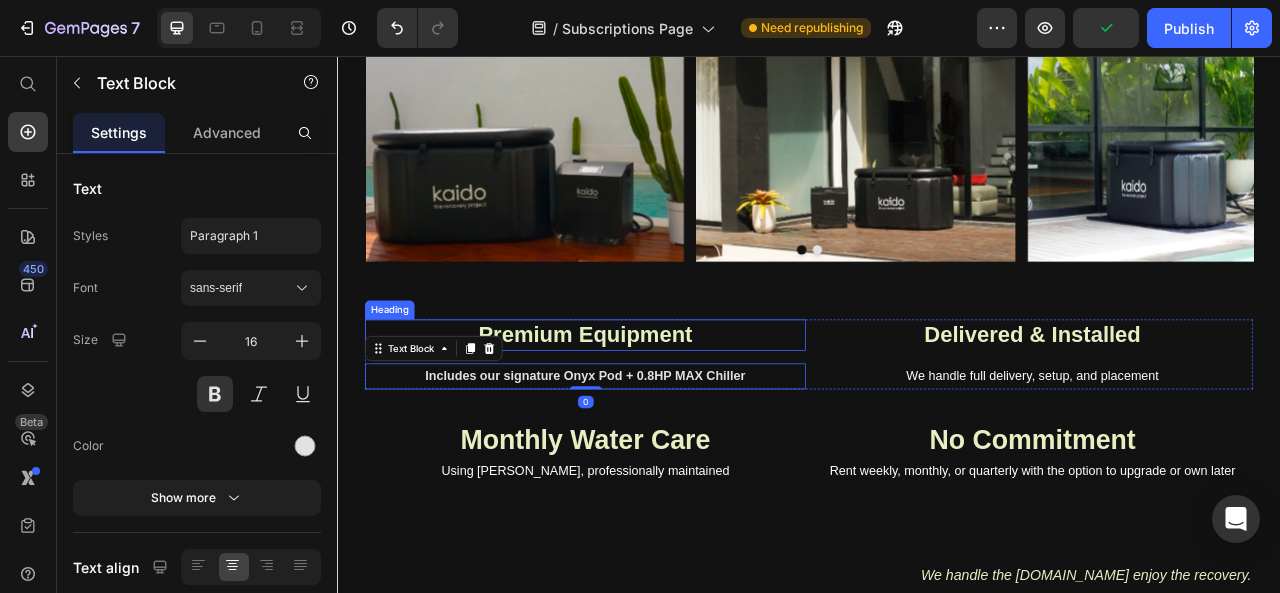 click on "Premium Equipment" at bounding box center (652, 410) 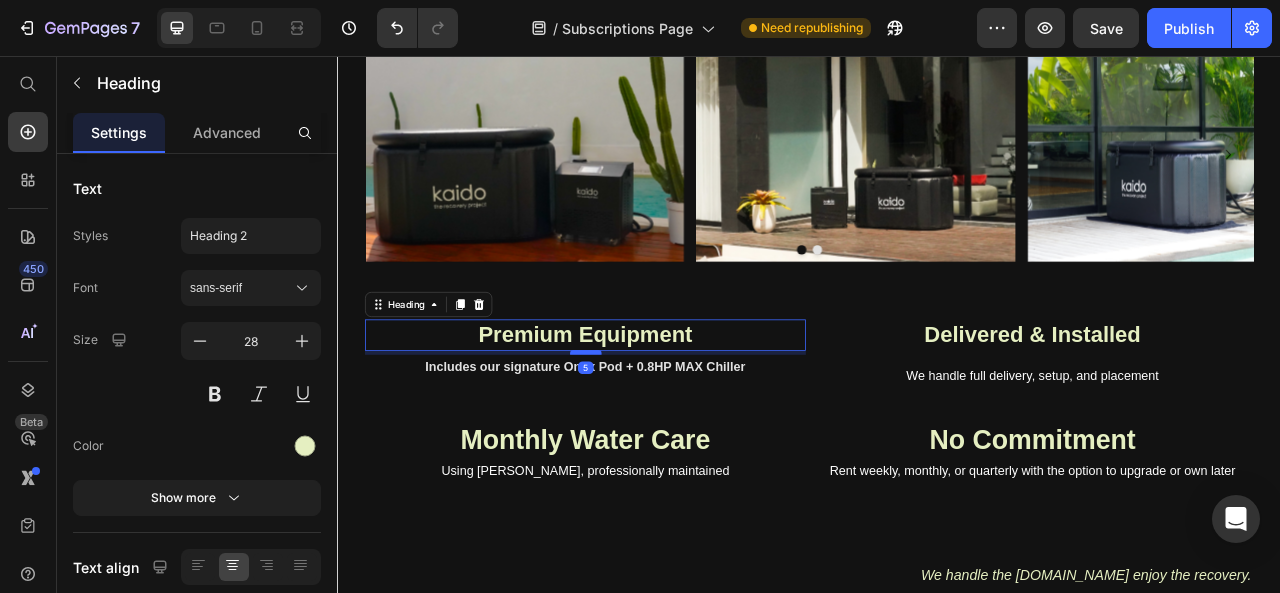 drag, startPoint x: 653, startPoint y: 444, endPoint x: 653, endPoint y: 433, distance: 11 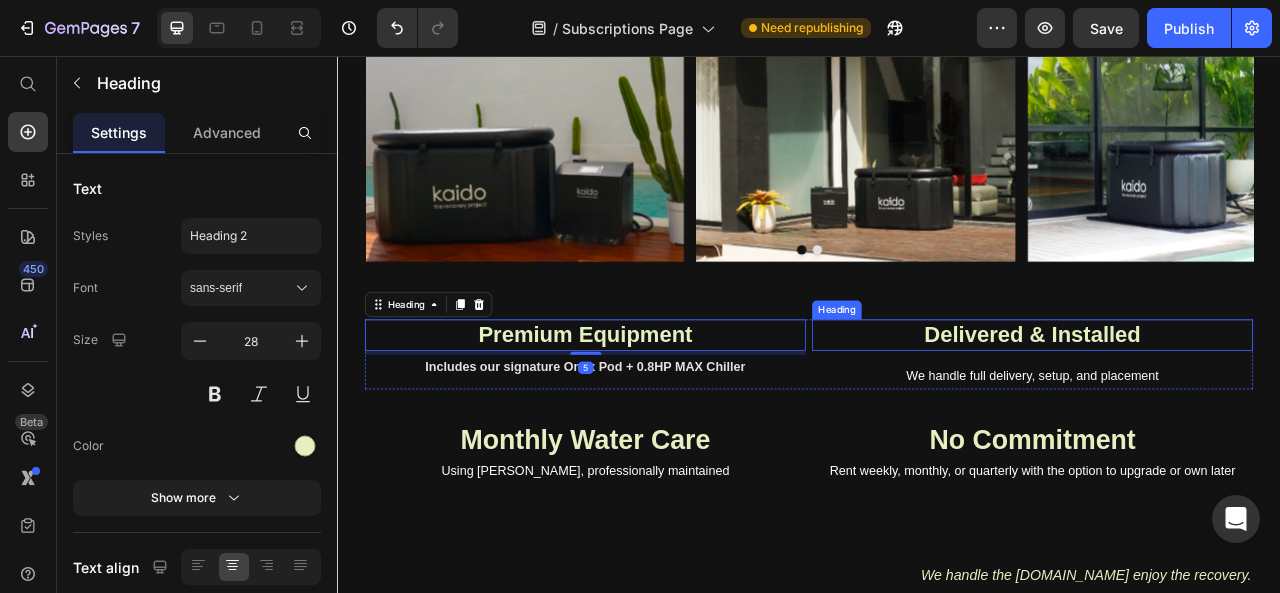 click on "Delivered & Installed" at bounding box center (1221, 410) 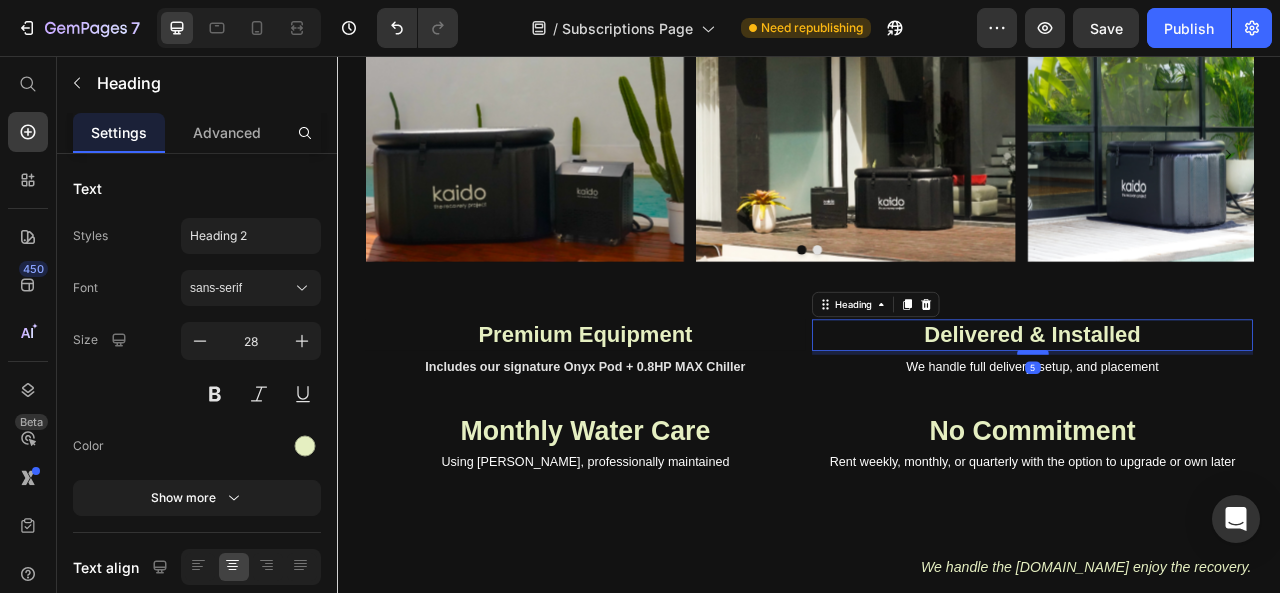 drag, startPoint x: 1223, startPoint y: 444, endPoint x: 1223, endPoint y: 433, distance: 11 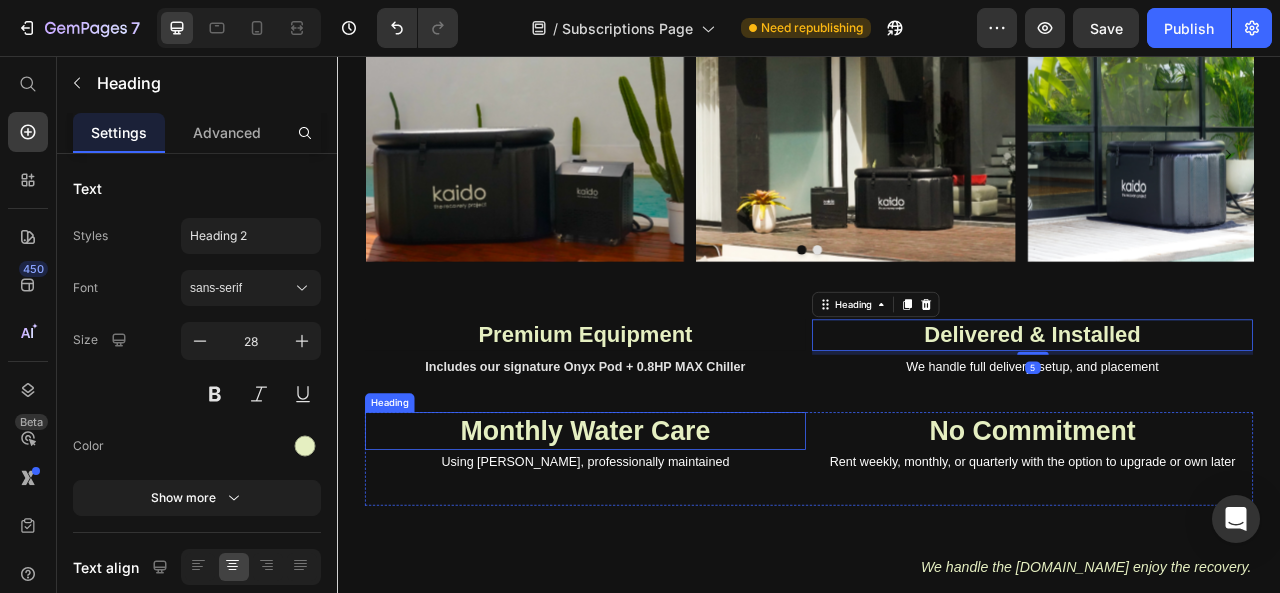 click on "Monthly Water Care" at bounding box center (652, 533) 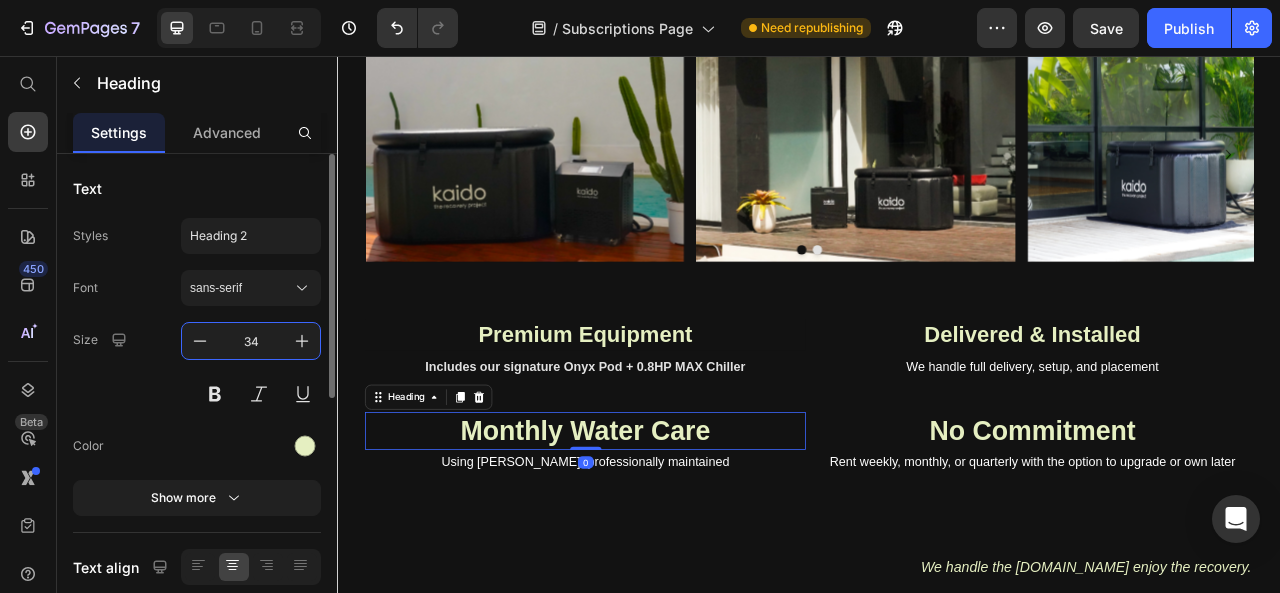 click on "34" at bounding box center (251, 341) 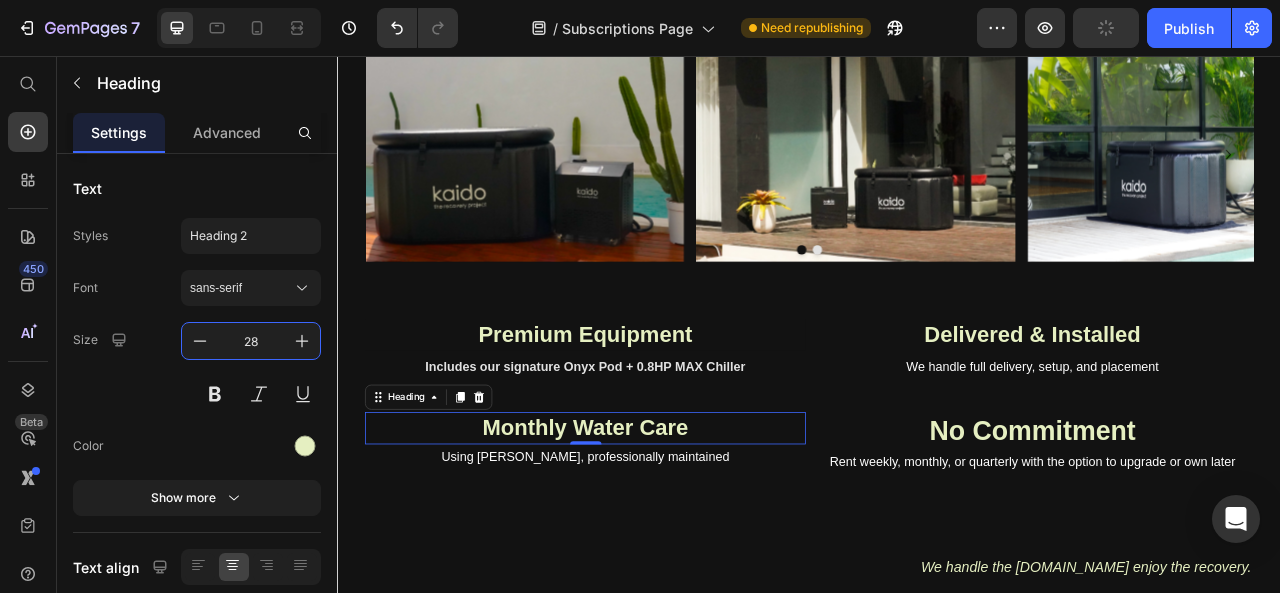 type on "28" 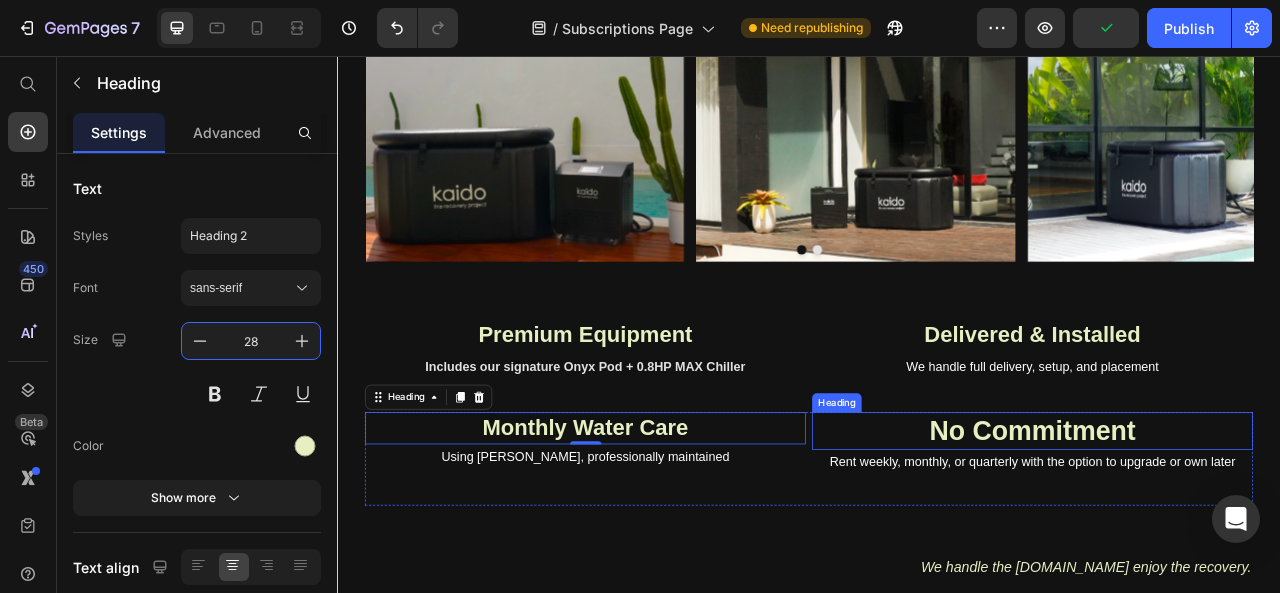 click on "No Commitment" at bounding box center (1221, 533) 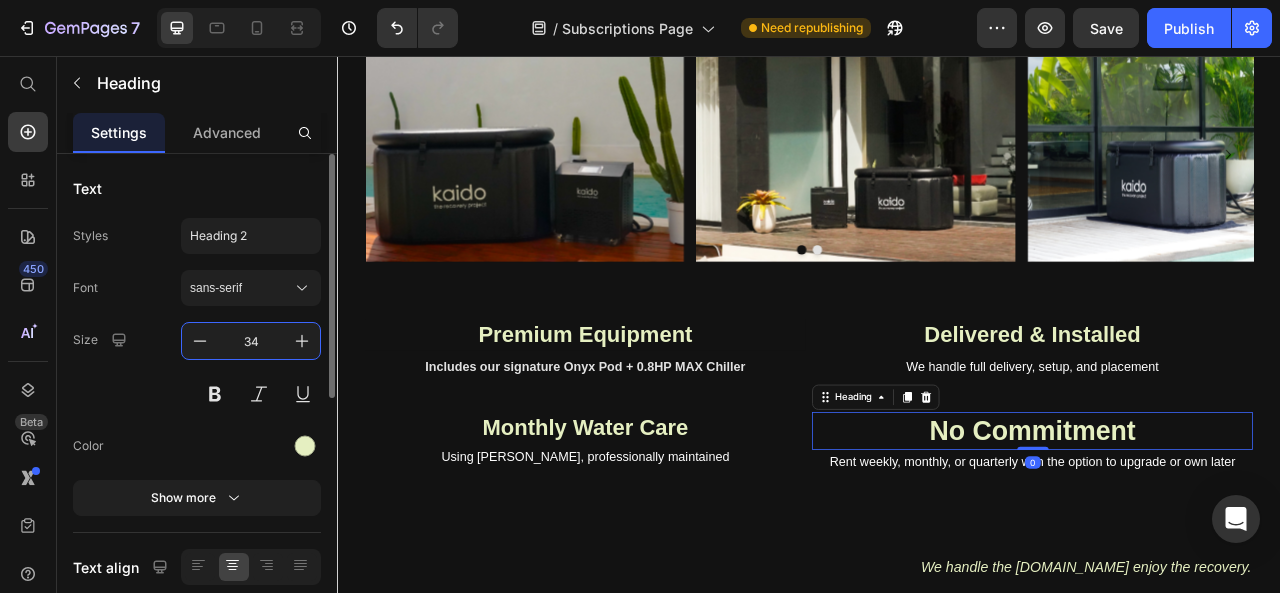 click on "34" at bounding box center [251, 341] 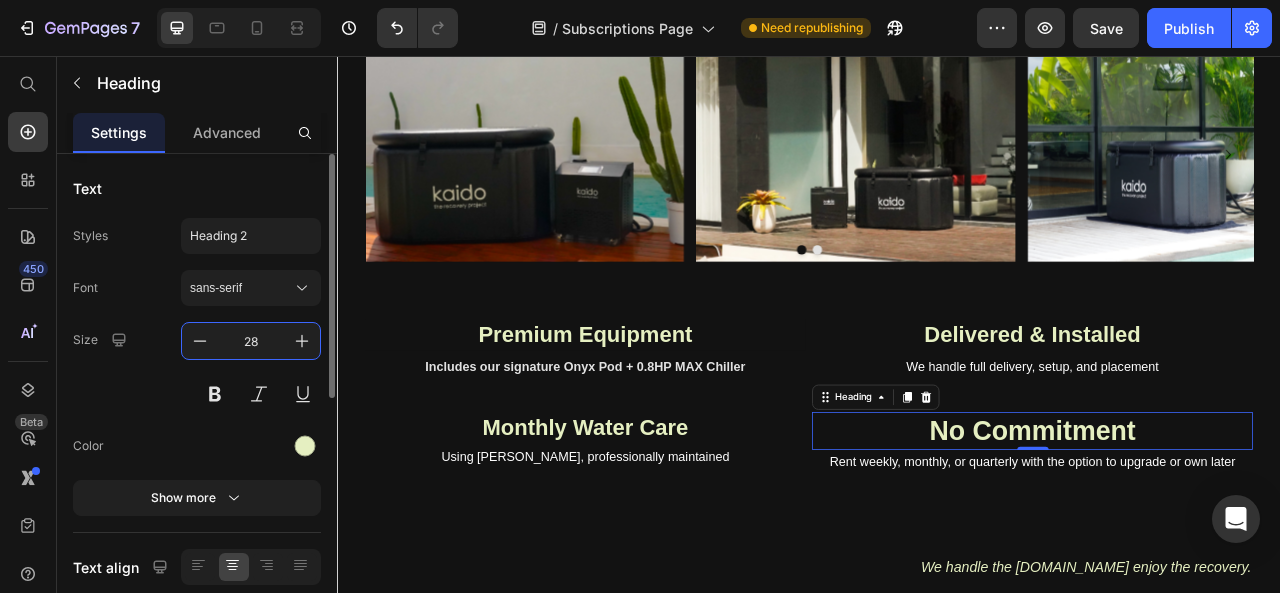 type on "28" 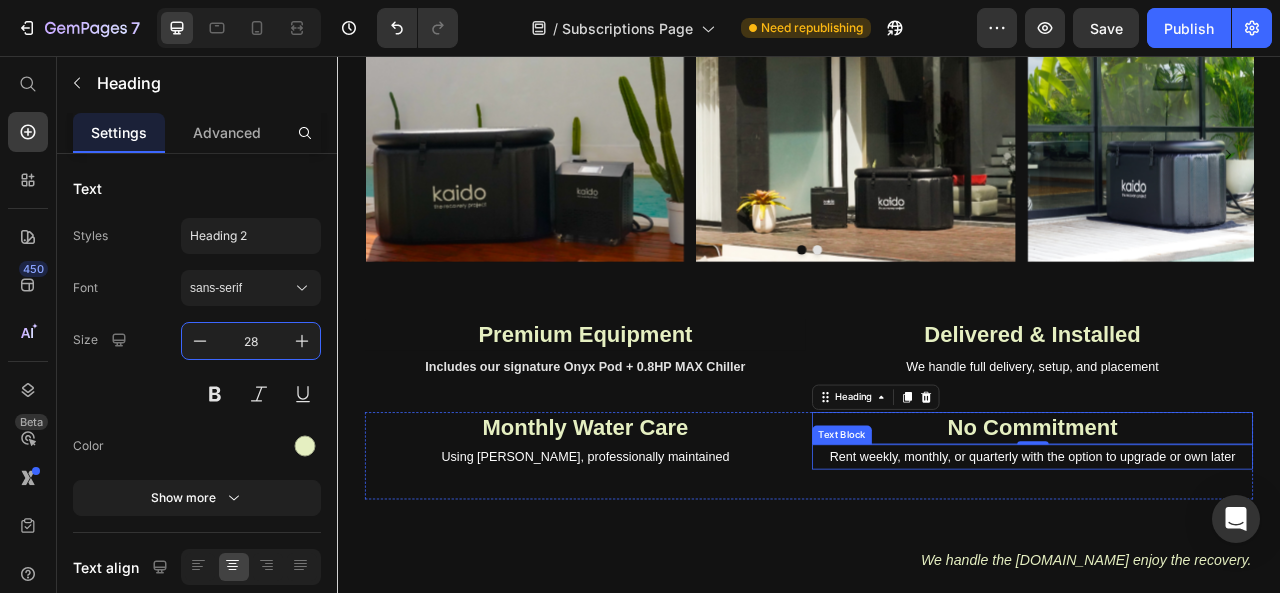 click on "Rent weekly, monthly, or quarterly with the option to upgrade or own later" at bounding box center [1221, 566] 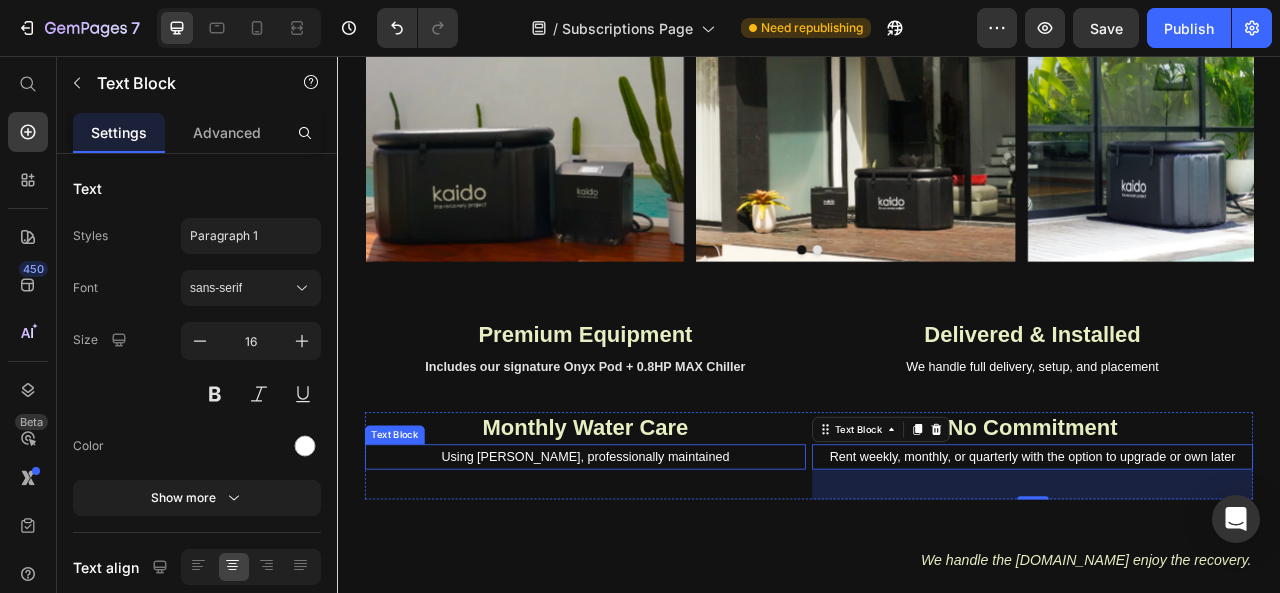 click on "Using [PERSON_NAME], professionally maintained" at bounding box center (652, 566) 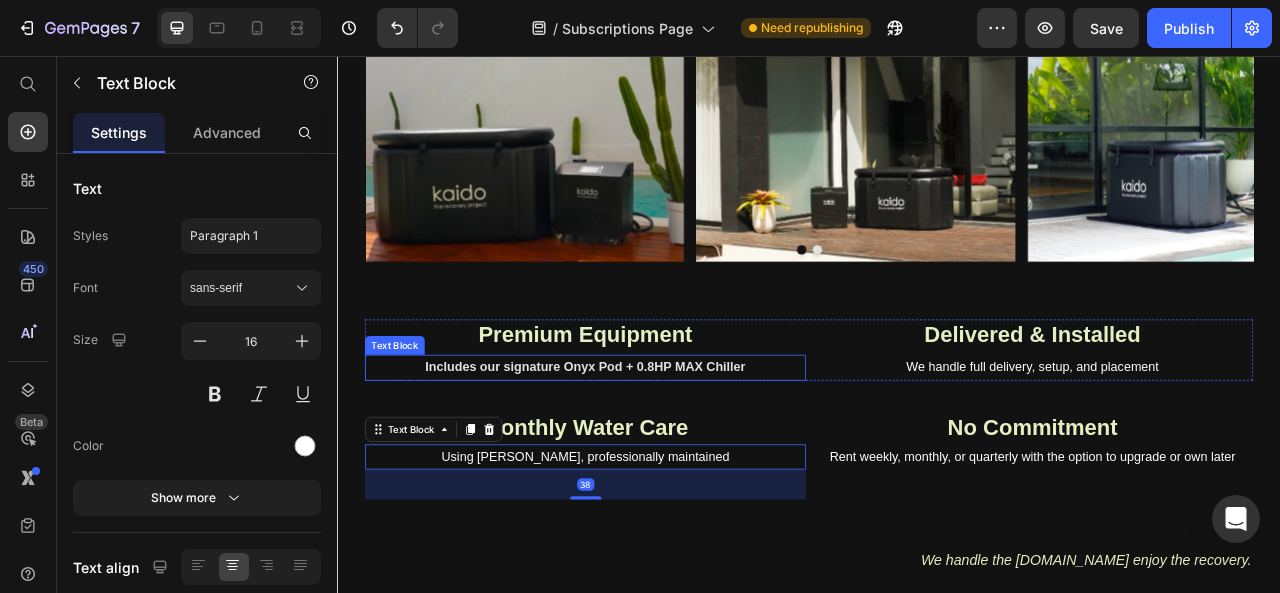 click on "Includes our signature Onyx Pod + 0.8HP MAX Chiller" at bounding box center [652, 452] 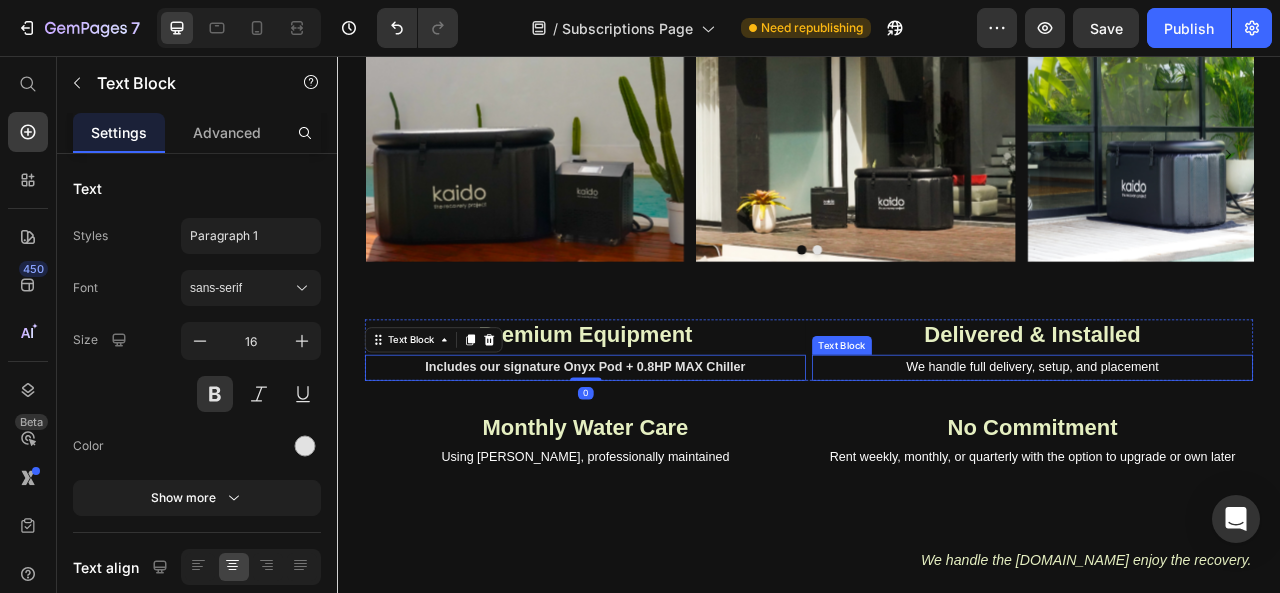 click on "We handle full delivery, setup, and placement" at bounding box center [1221, 452] 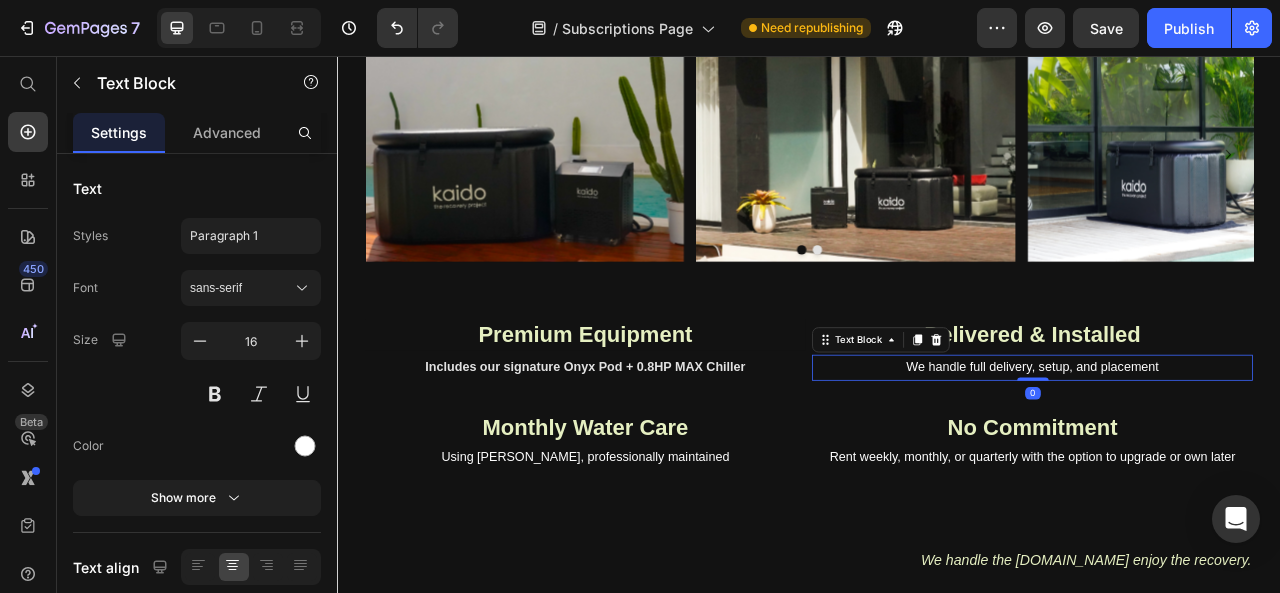 scroll, scrollTop: 1052, scrollLeft: 0, axis: vertical 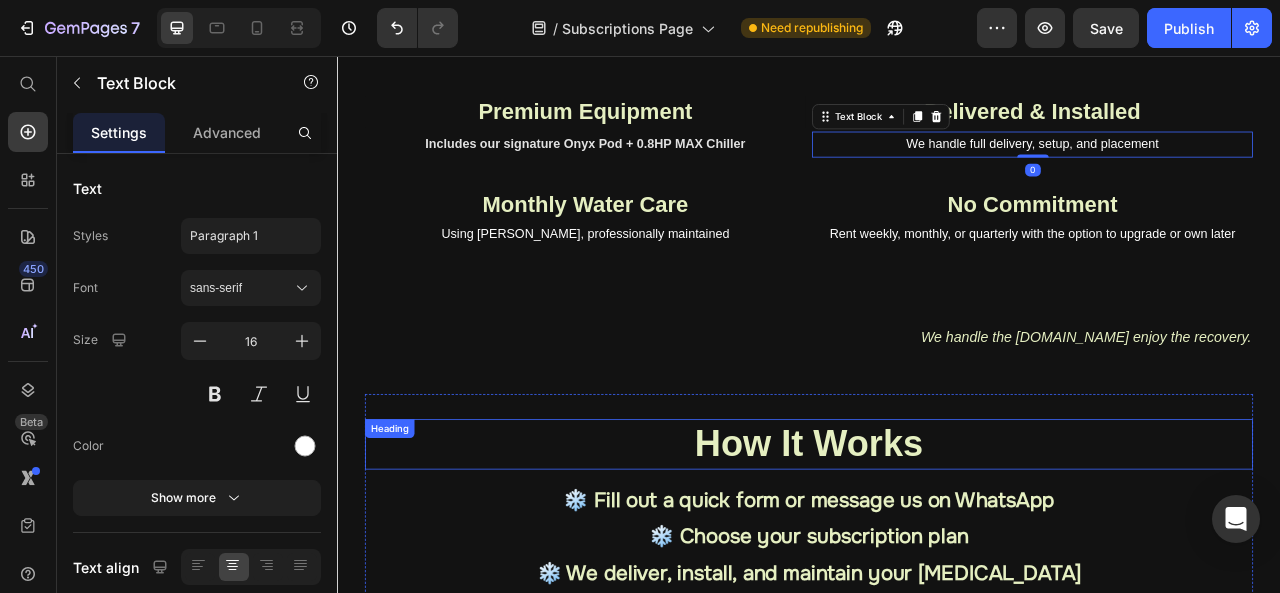 click on "How It Works" at bounding box center [937, 550] 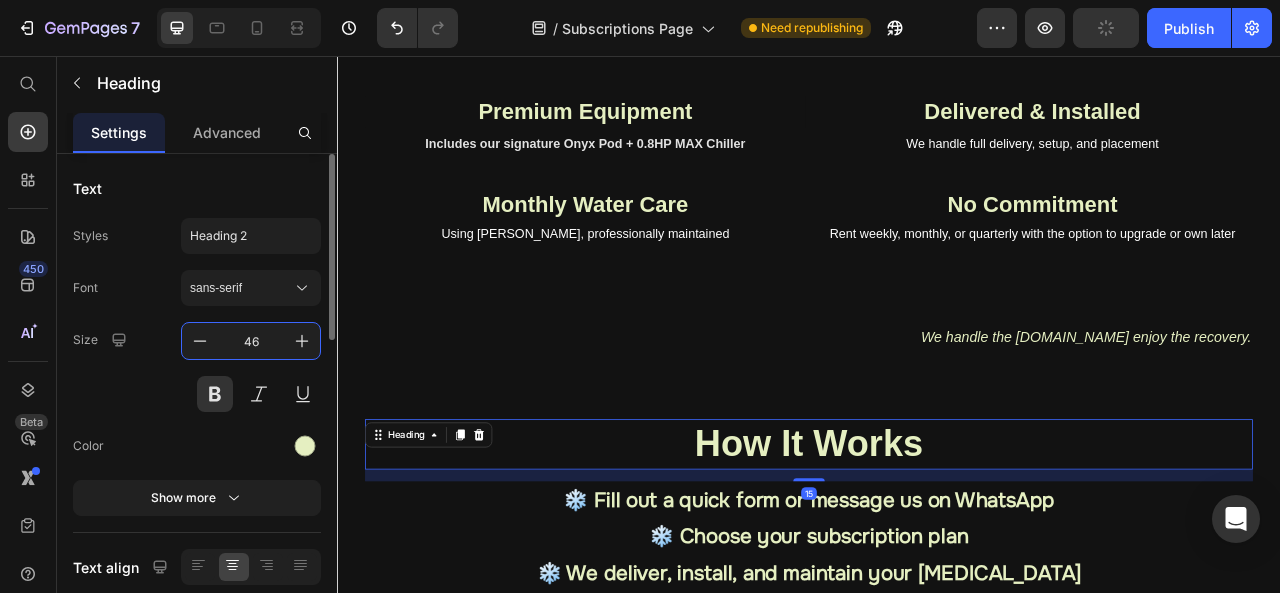 click on "46" at bounding box center [251, 341] 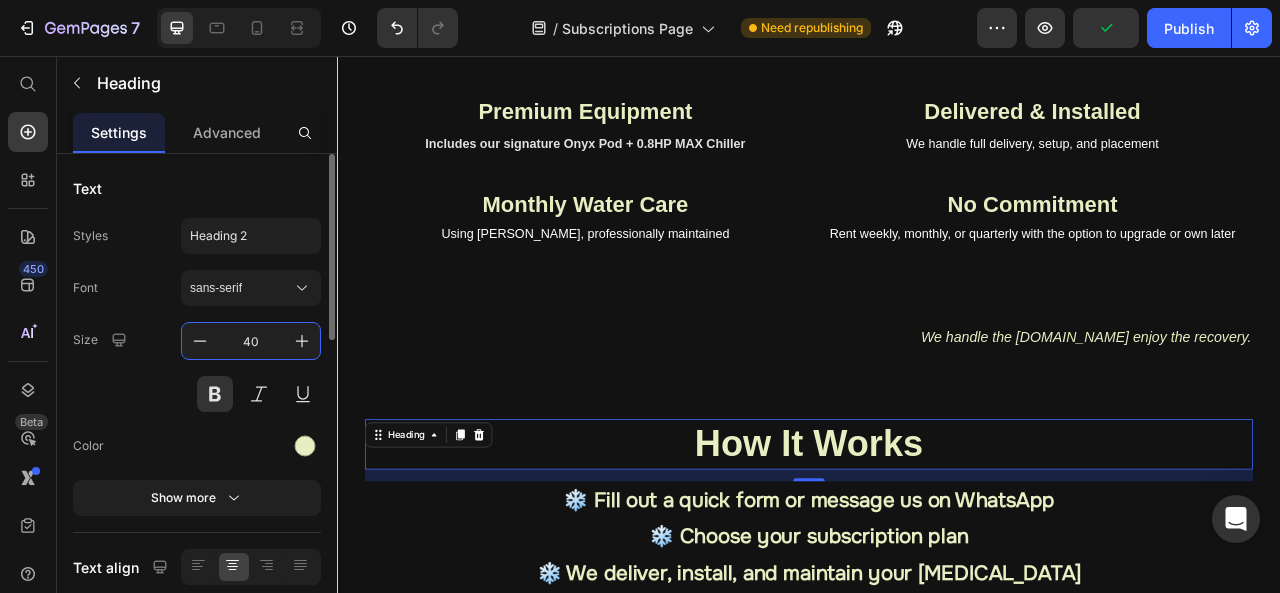 type on "40" 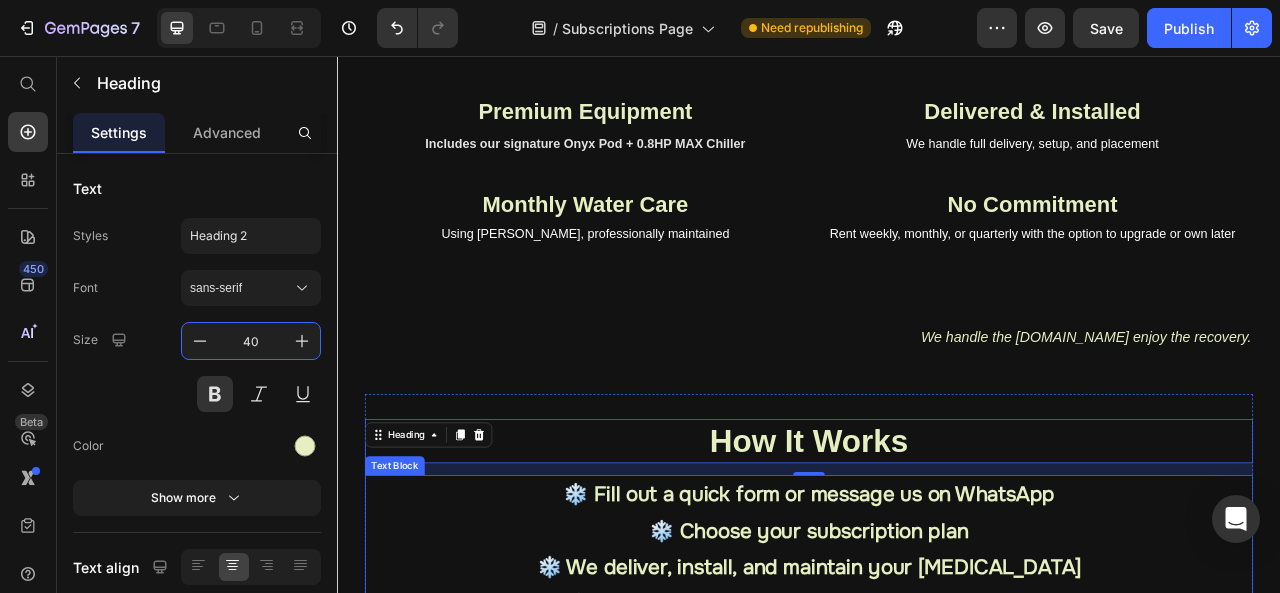 click on "❄️ Fill out a quick form or message us on WhatsApp" at bounding box center (937, 613) 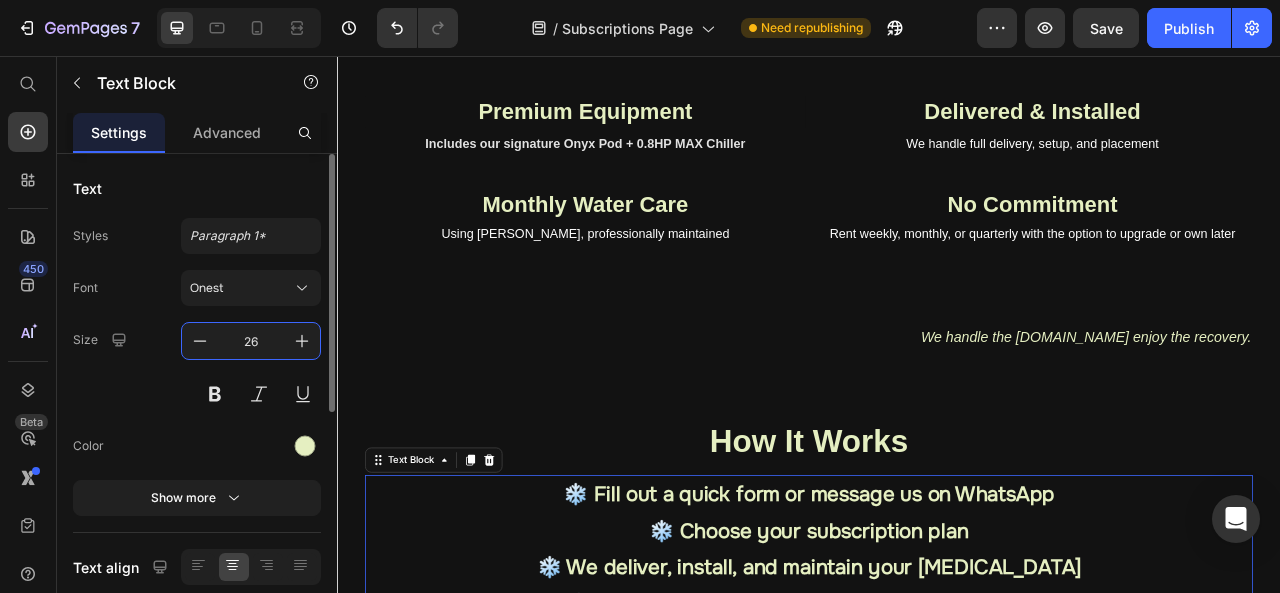 click on "26" at bounding box center [251, 341] 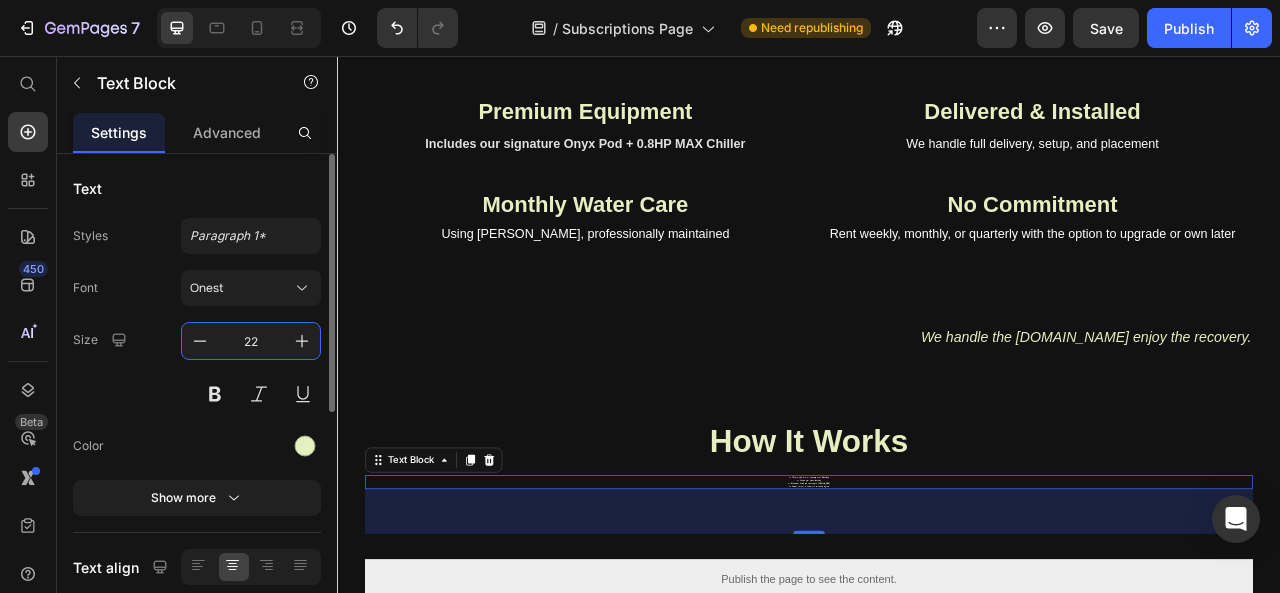 type on "22" 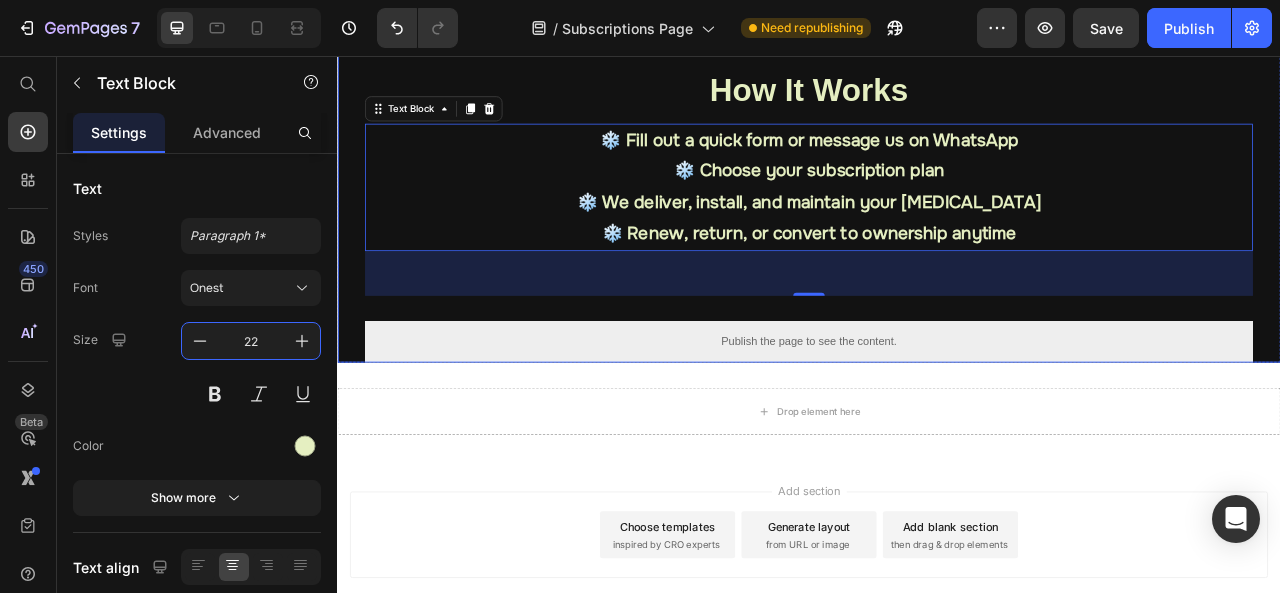 scroll, scrollTop: 1528, scrollLeft: 0, axis: vertical 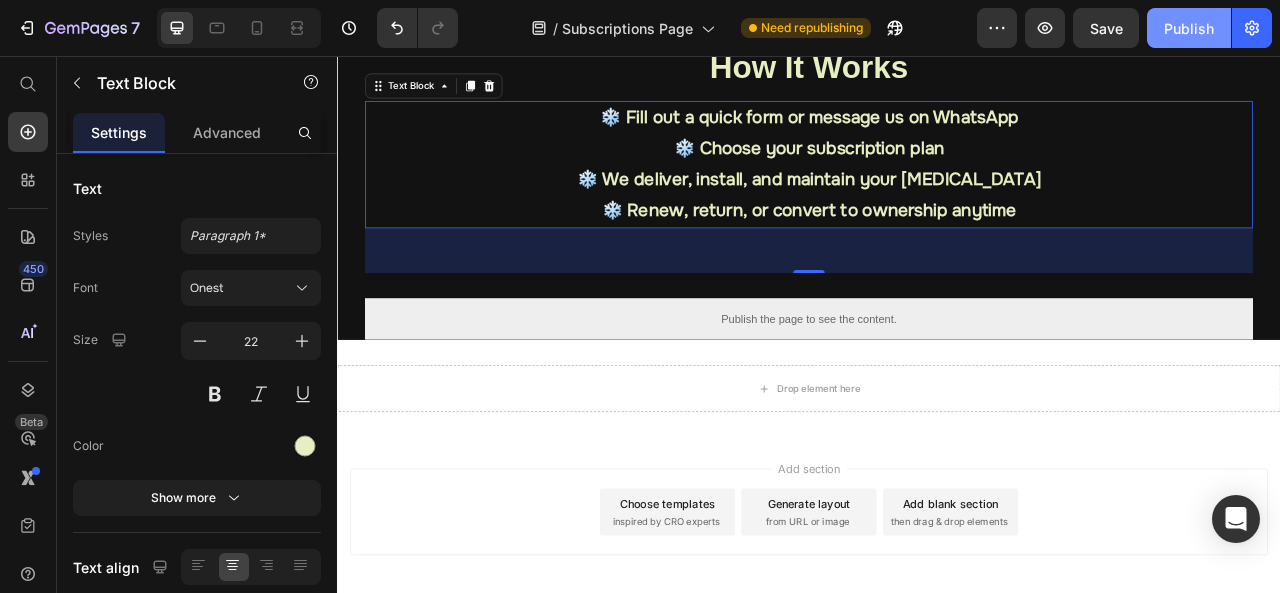 click on "Publish" at bounding box center [1189, 28] 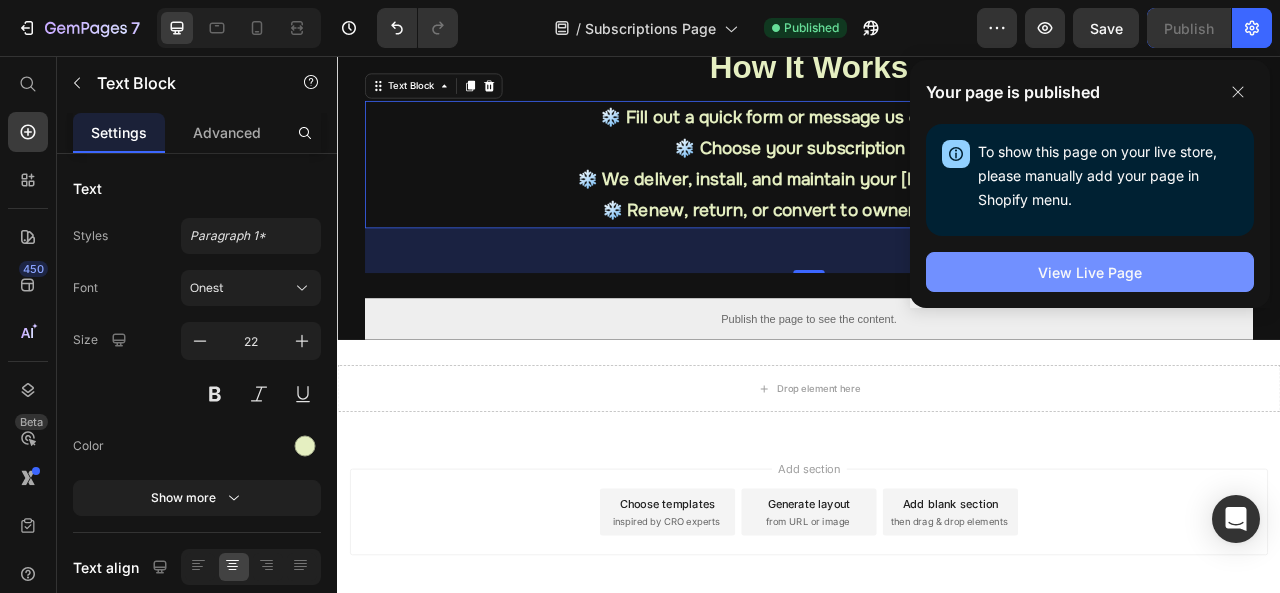 click on "View Live Page" at bounding box center (1090, 272) 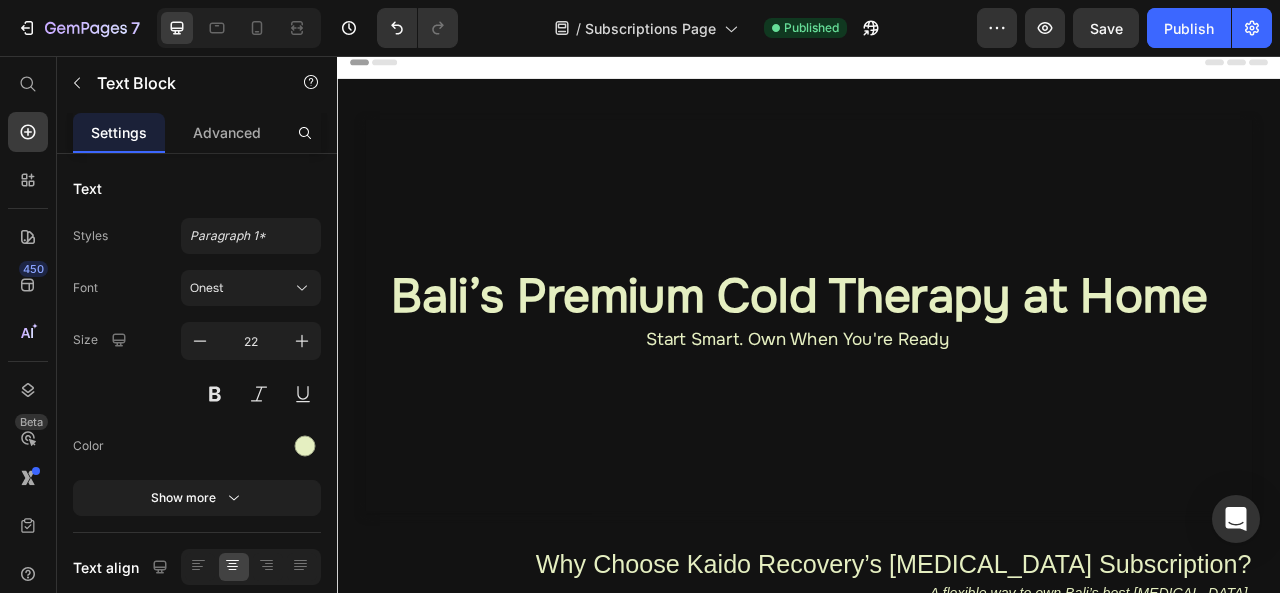 scroll, scrollTop: 0, scrollLeft: 0, axis: both 